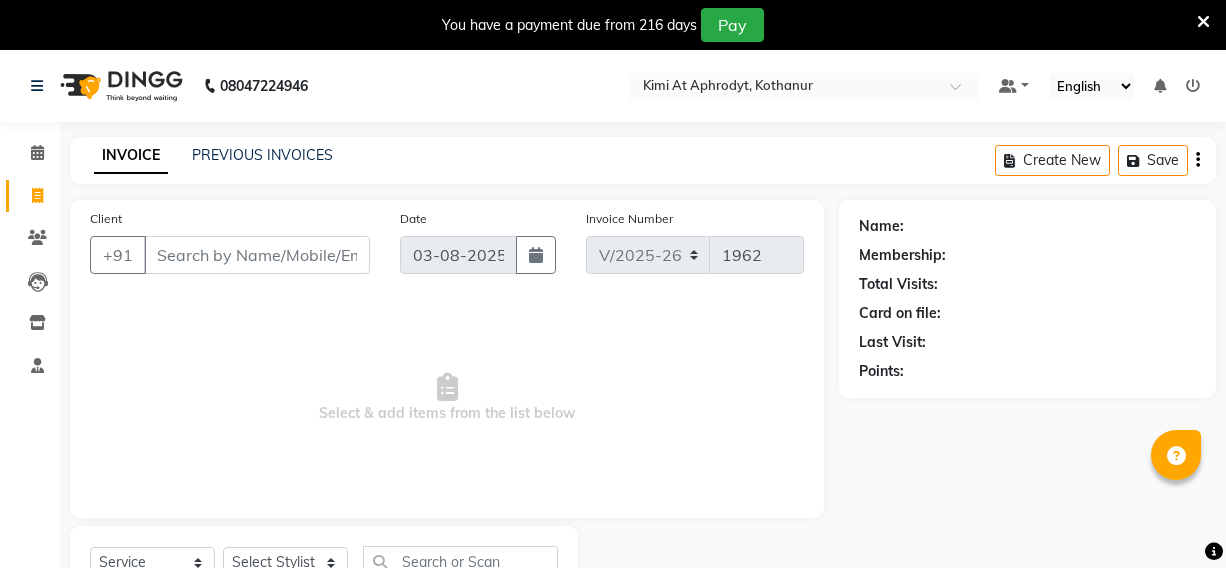 select on "7401" 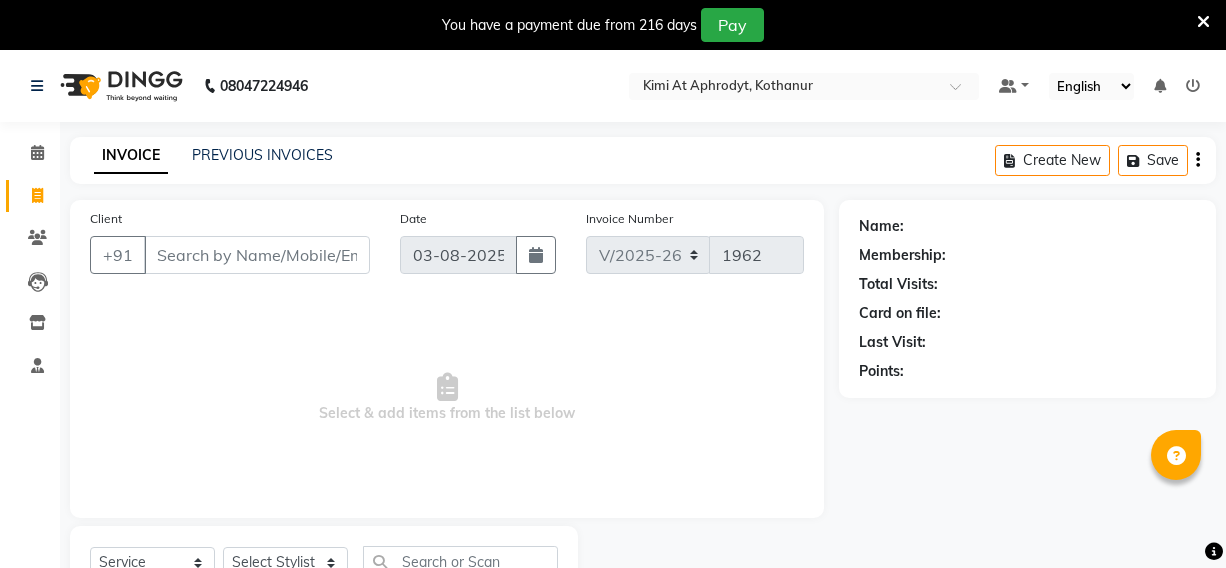 scroll, scrollTop: 83, scrollLeft: 0, axis: vertical 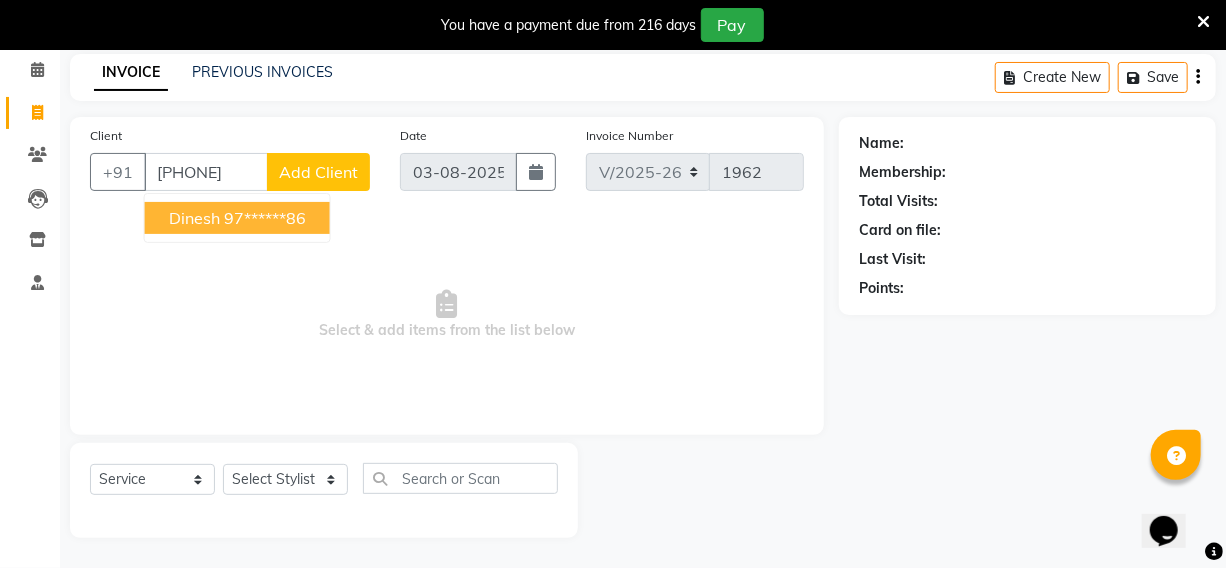 click on "[FIRST] [PHONE]" at bounding box center (237, 218) 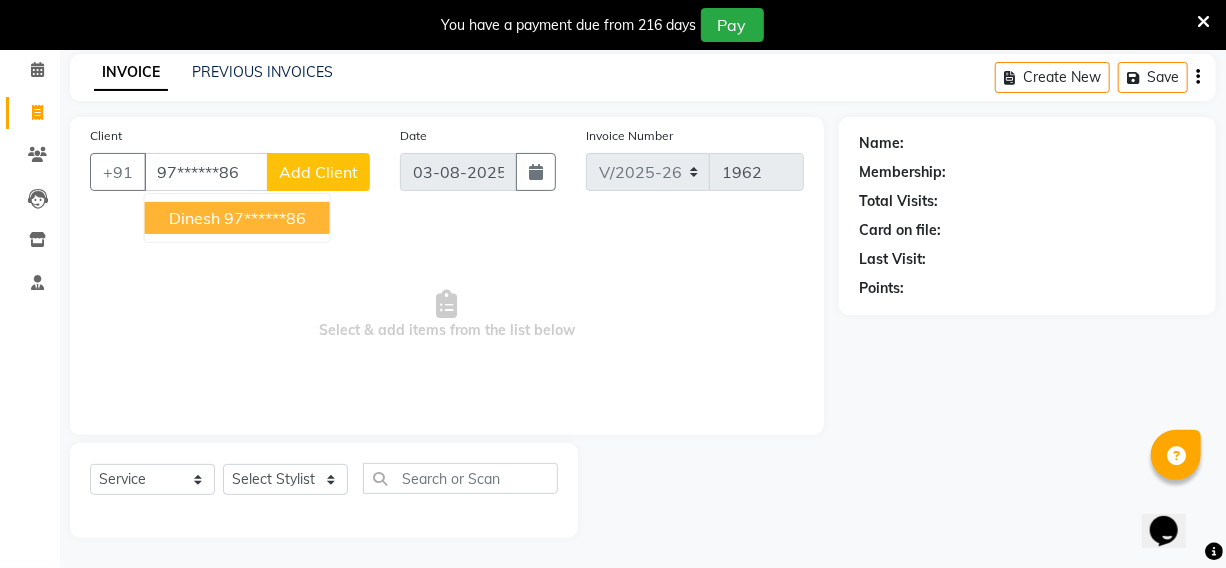 type on "97******86" 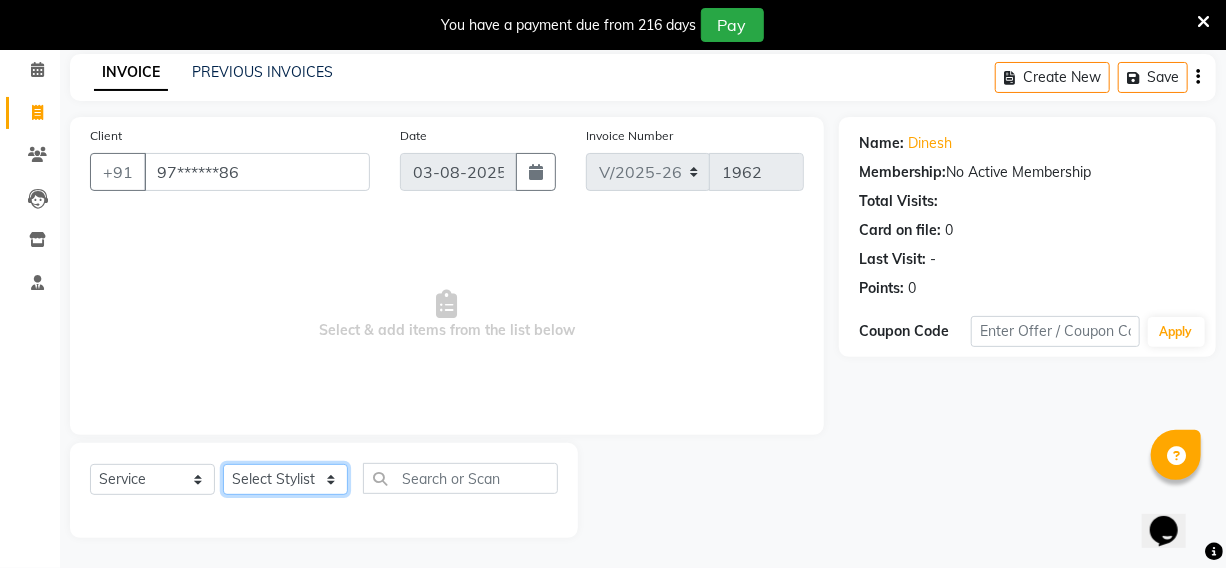 click on "Select Stylist [FIRST] [LAST] [FIRST] [LAST] [FIRST] [LAST] [LAST] [LAST] [LAST] [LAST] [LAST] [LAST] [LAST] [LAST] [LAST] [LAST]" 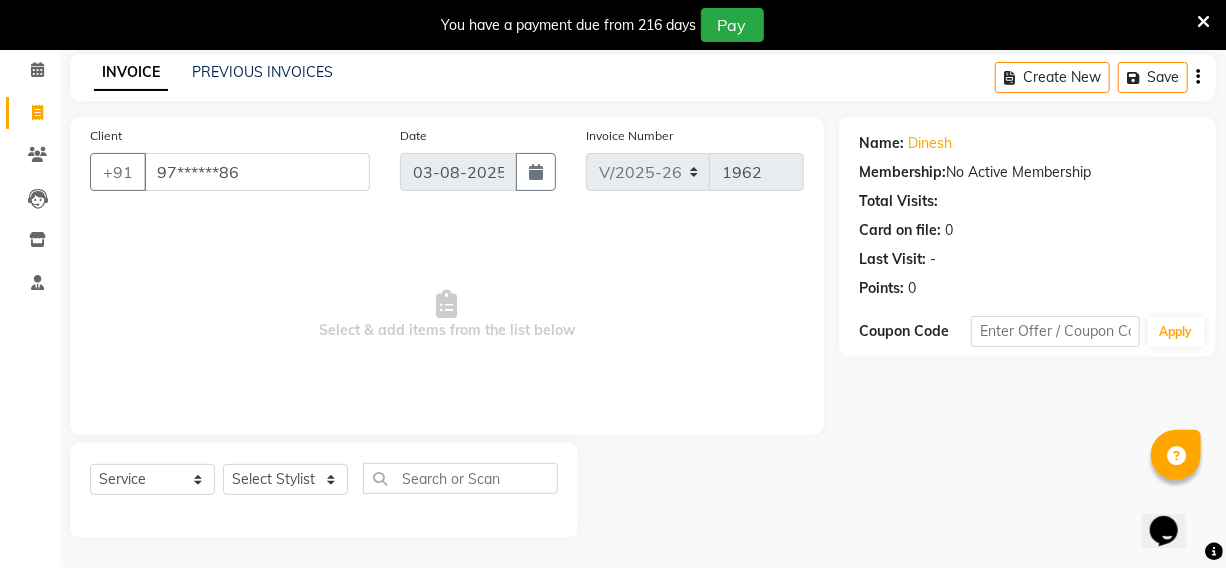 click on "Select Service Product Membership Package Voucher Prepaid Gift Card Select Stylist [FIRST] [LAST] [FIRST] [LAST] [FIRST] [LAST] [LAST] [LAST] [LAST] [LAST] [LAST] [LAST] [LAST] [LAST] [LAST] [LAST]" 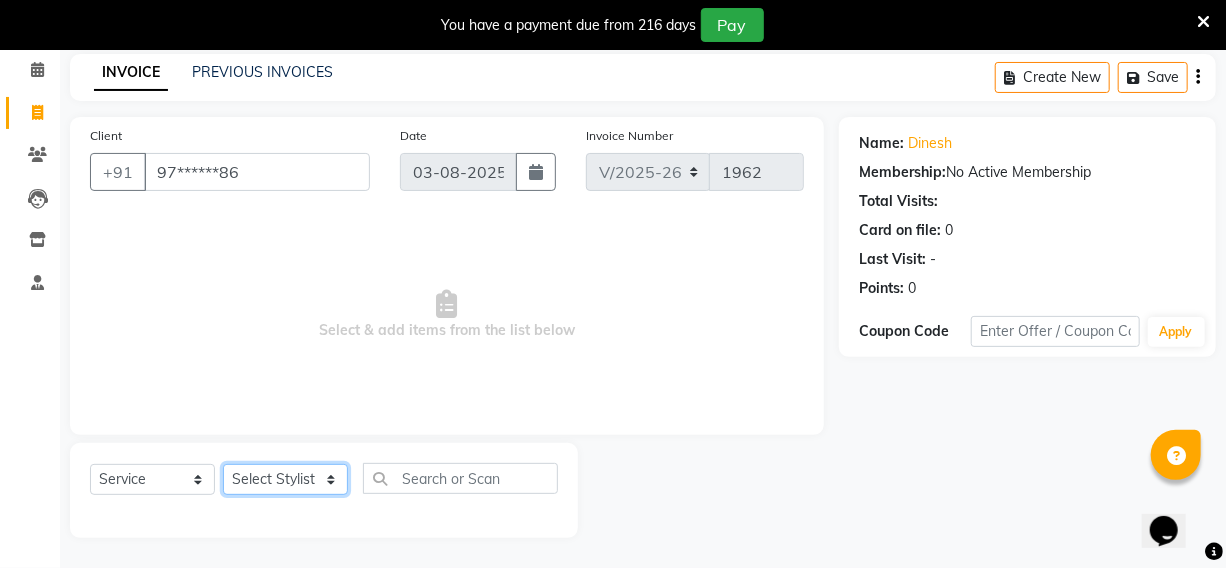 click on "Select Stylist [FIRST] [LAST] [FIRST] [LAST] [FIRST] [LAST] [LAST] [LAST] [LAST] [LAST] [LAST] [LAST] [LAST] [LAST] [LAST] [LAST]" 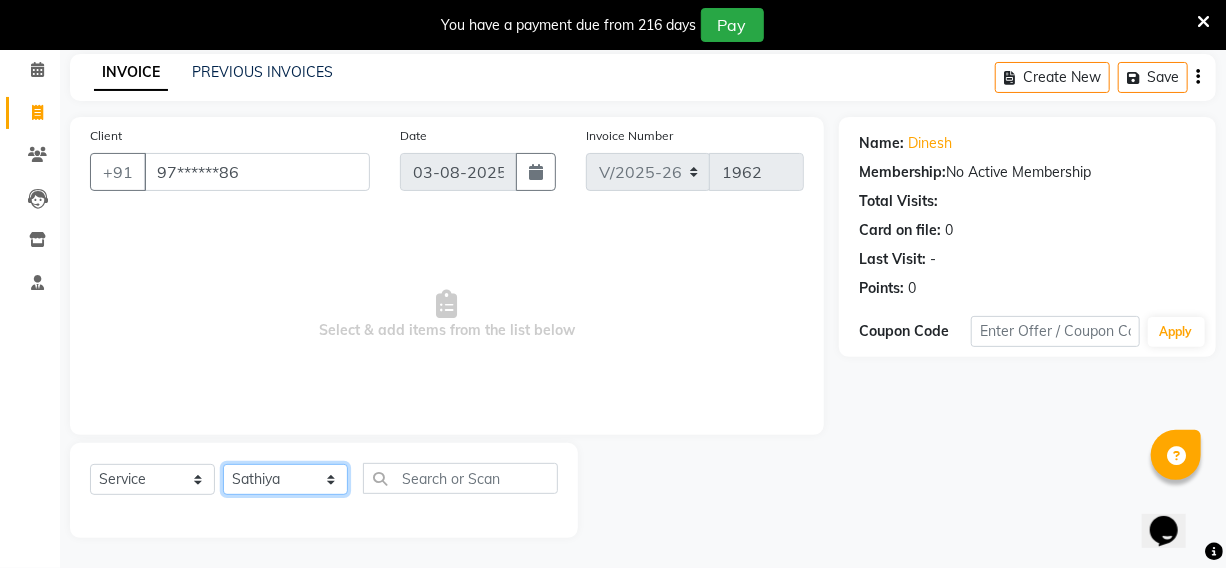click on "Select Stylist [FIRST] [LAST] [FIRST] [LAST] [FIRST] [LAST] [LAST] [LAST] [LAST] [LAST] [LAST] [LAST] [LAST] [LAST] [LAST] [LAST]" 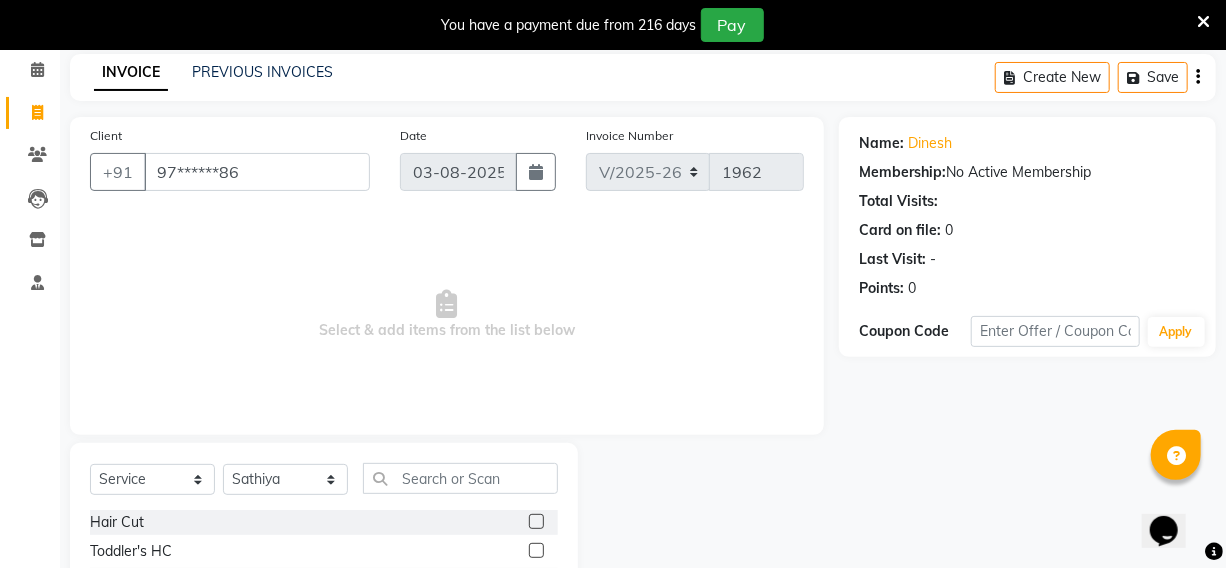 click 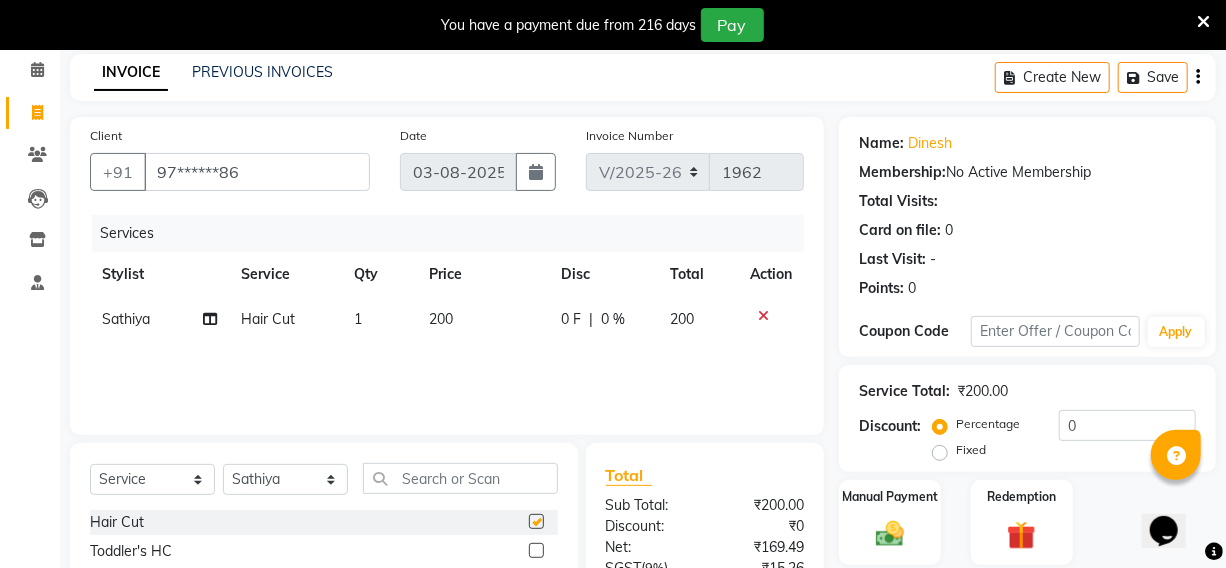 checkbox on "false" 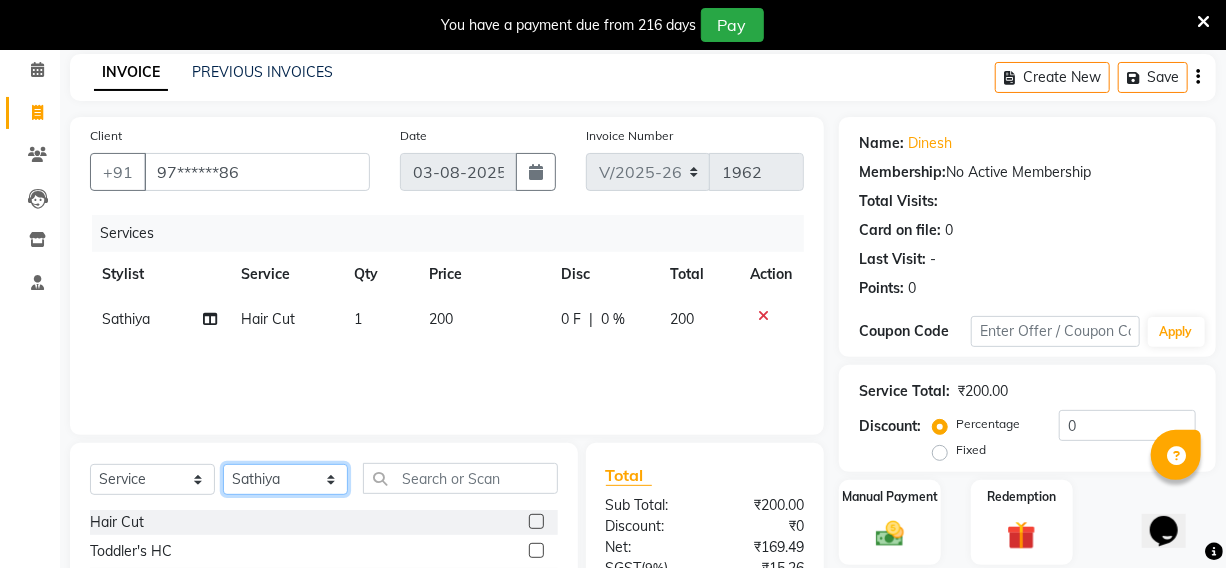 click on "Select Stylist [FIRST] [LAST] [FIRST] [LAST] [FIRST] [LAST] [LAST] [LAST] [LAST] [LAST] [LAST] [LAST] [LAST] [LAST] [LAST] [LAST]" 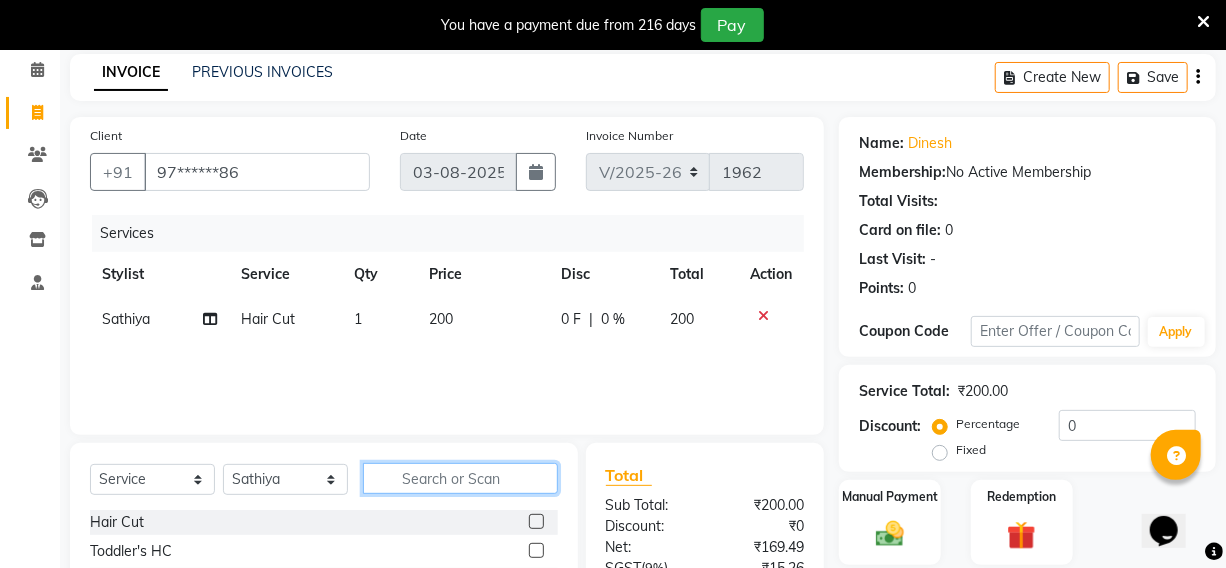 click 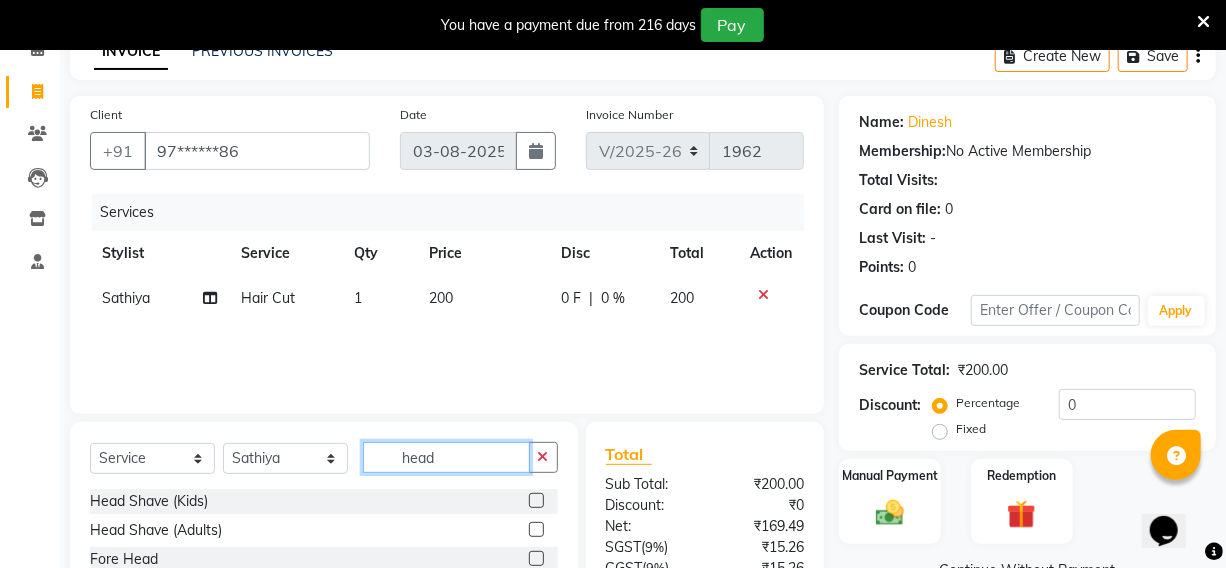 scroll, scrollTop: 265, scrollLeft: 0, axis: vertical 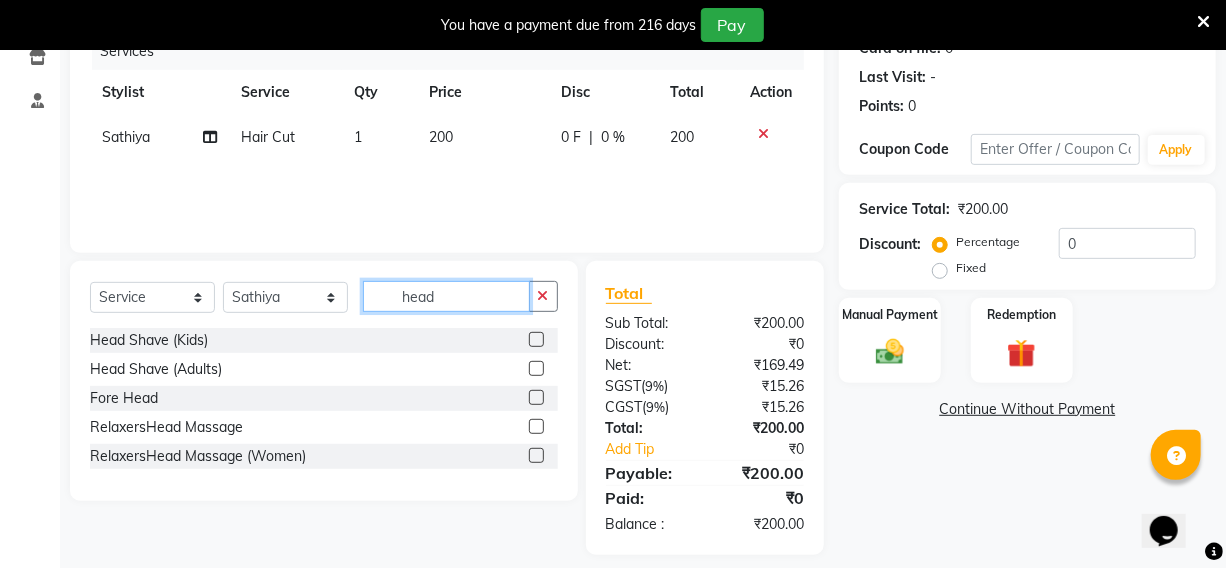 type on "head" 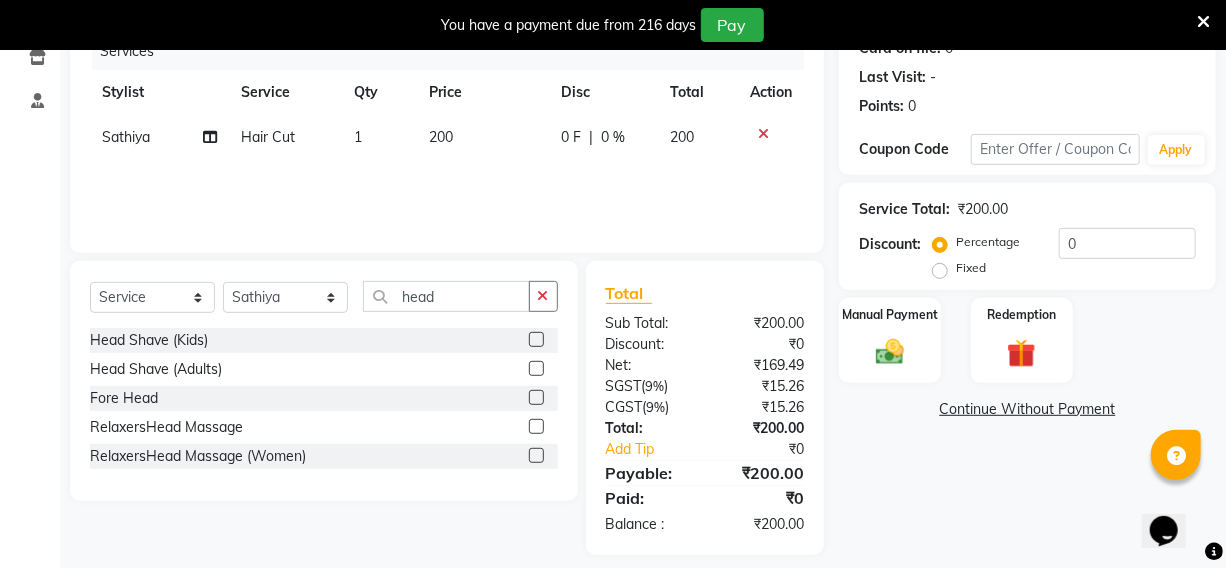 click 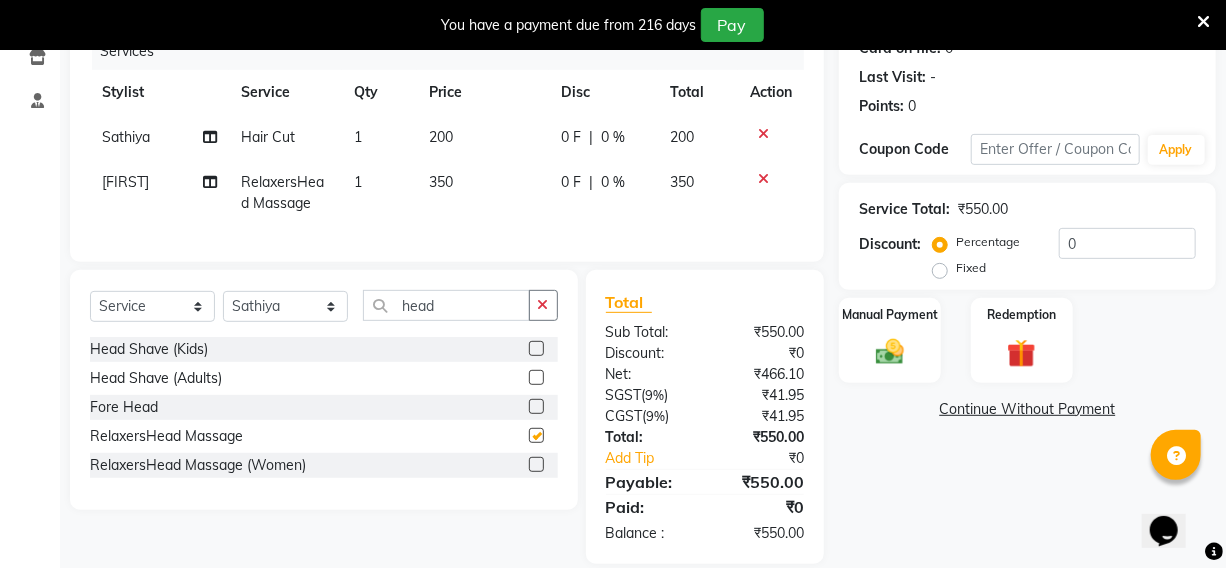 checkbox on "false" 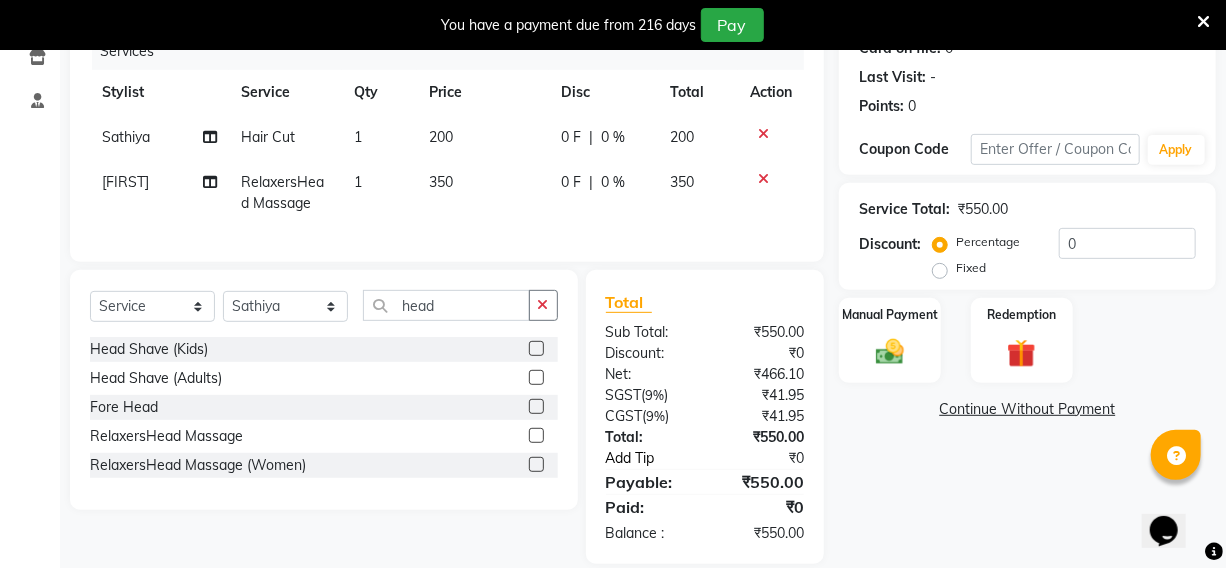 click on "Add Tip" 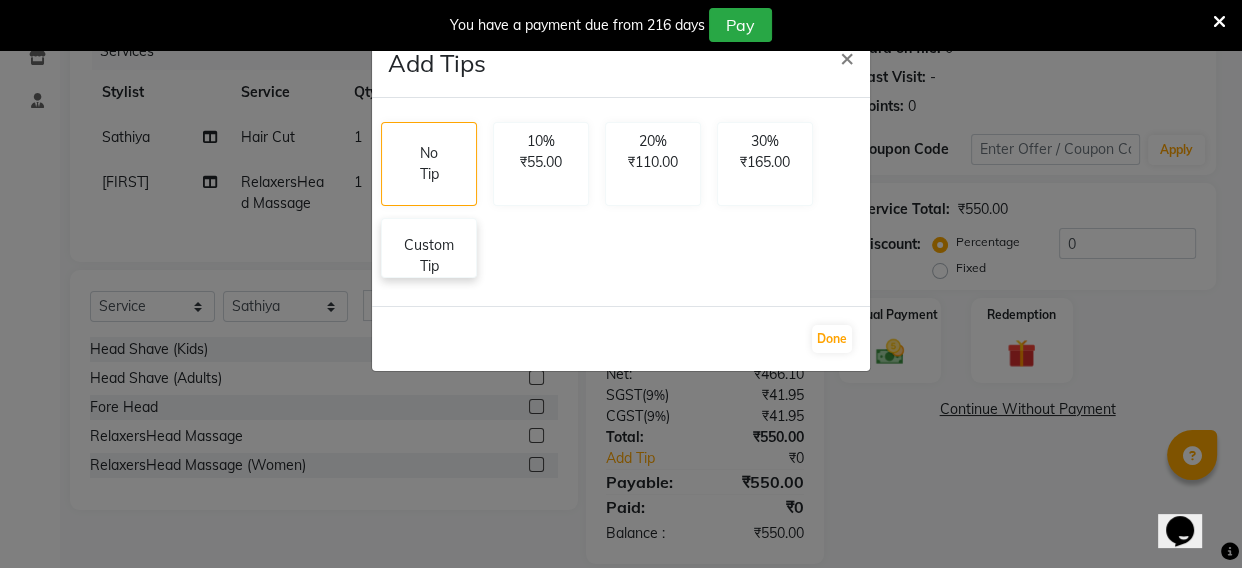 click on "Custom Tip" 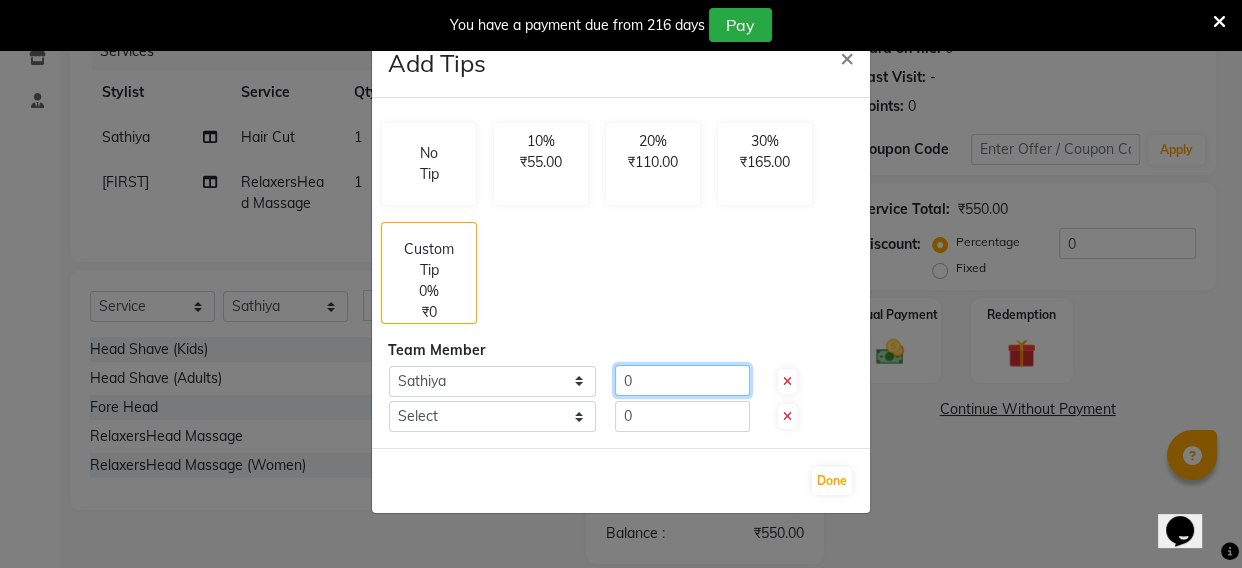 click on "0" 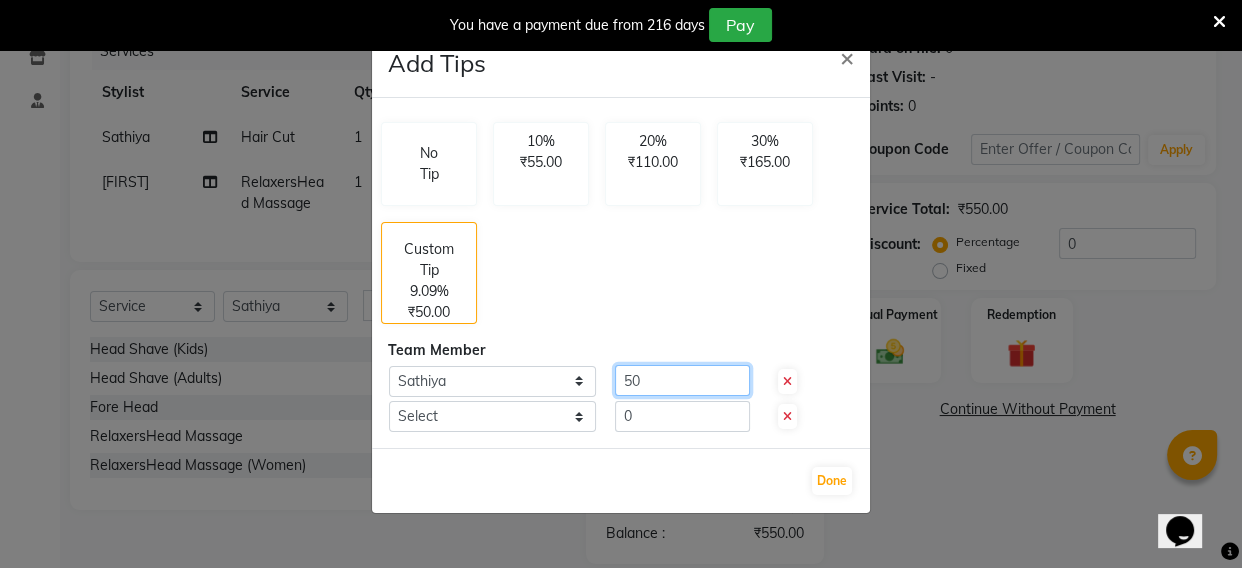 type on "50" 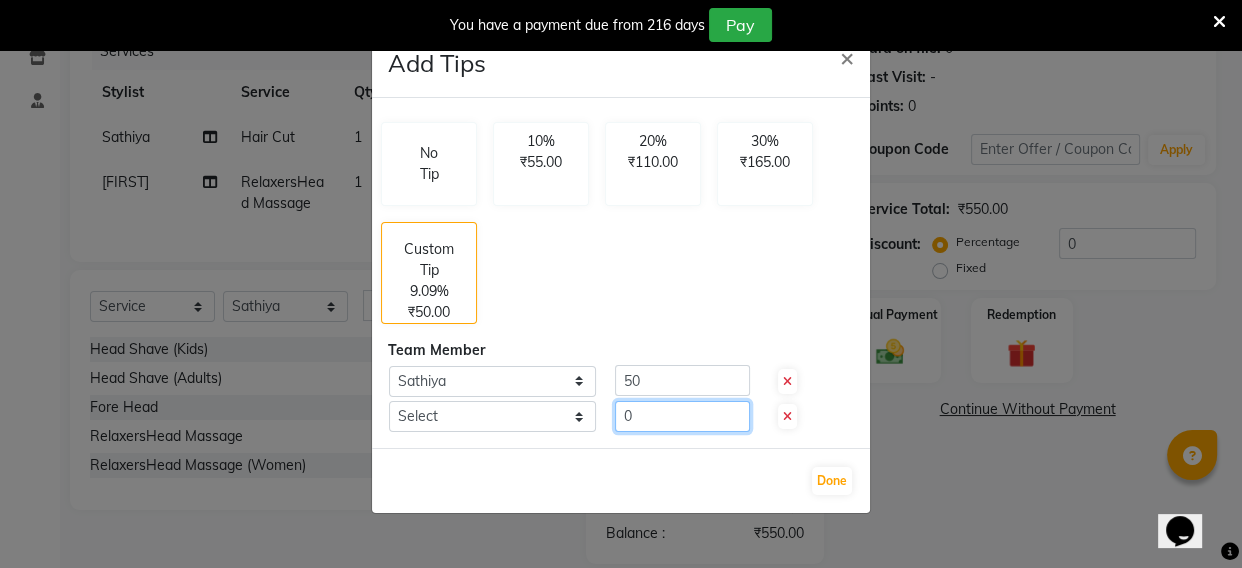 click on "0" 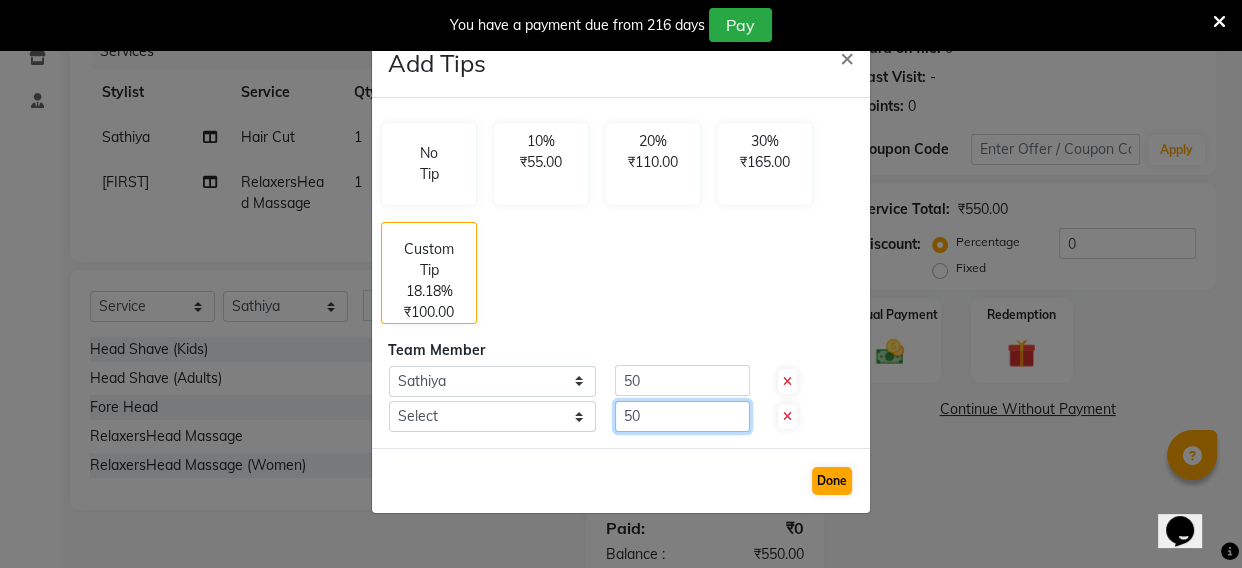 type on "50" 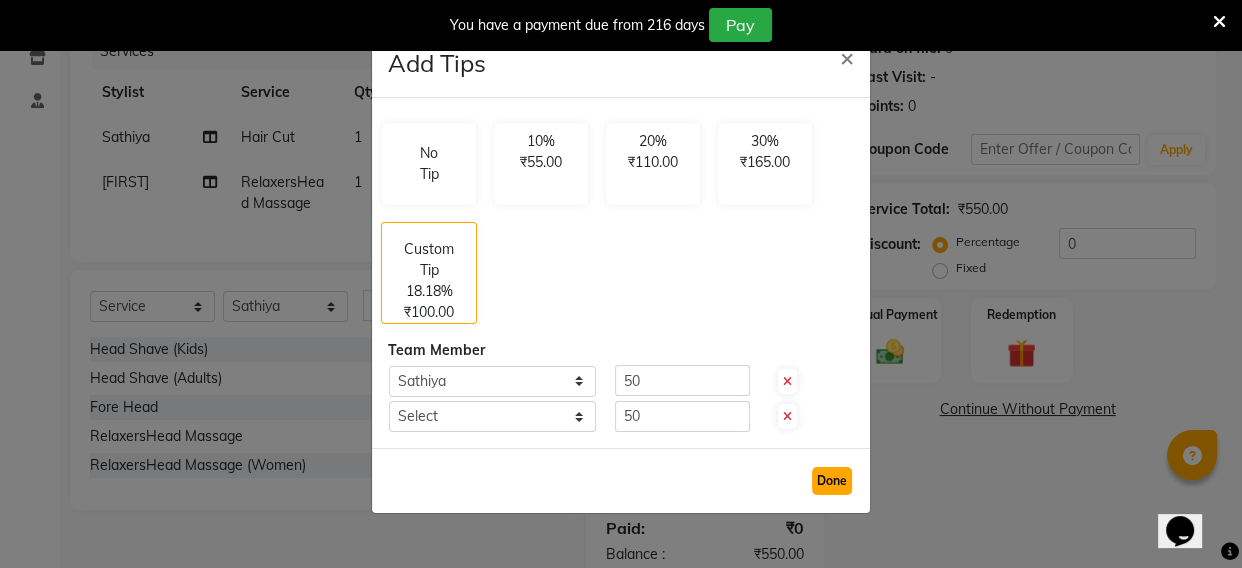 click on "Done" 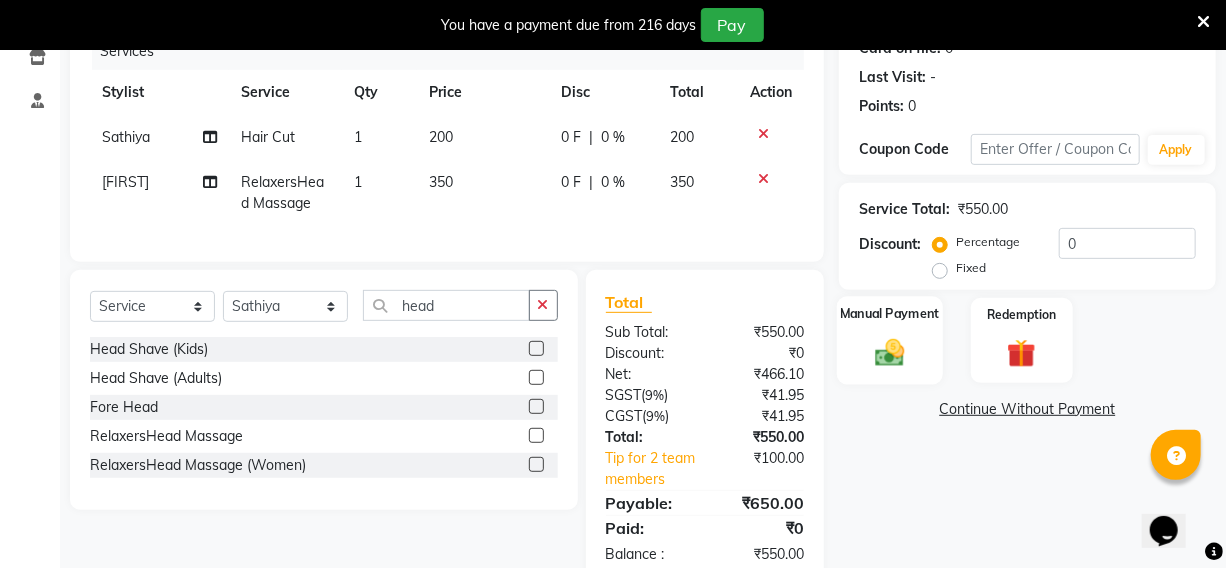 click 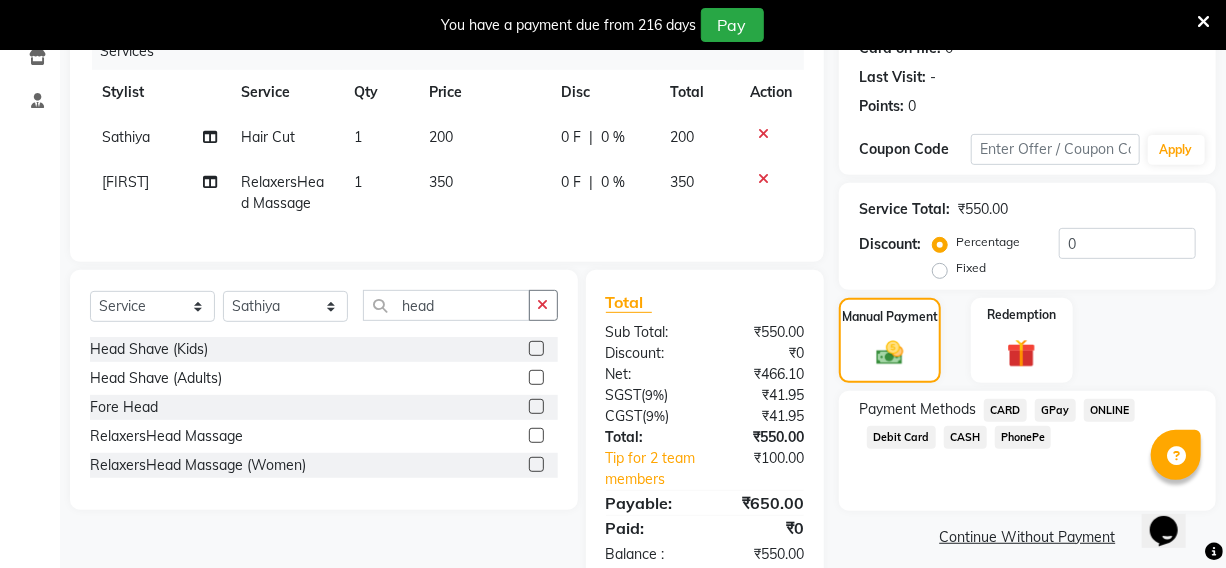 click on "GPay" 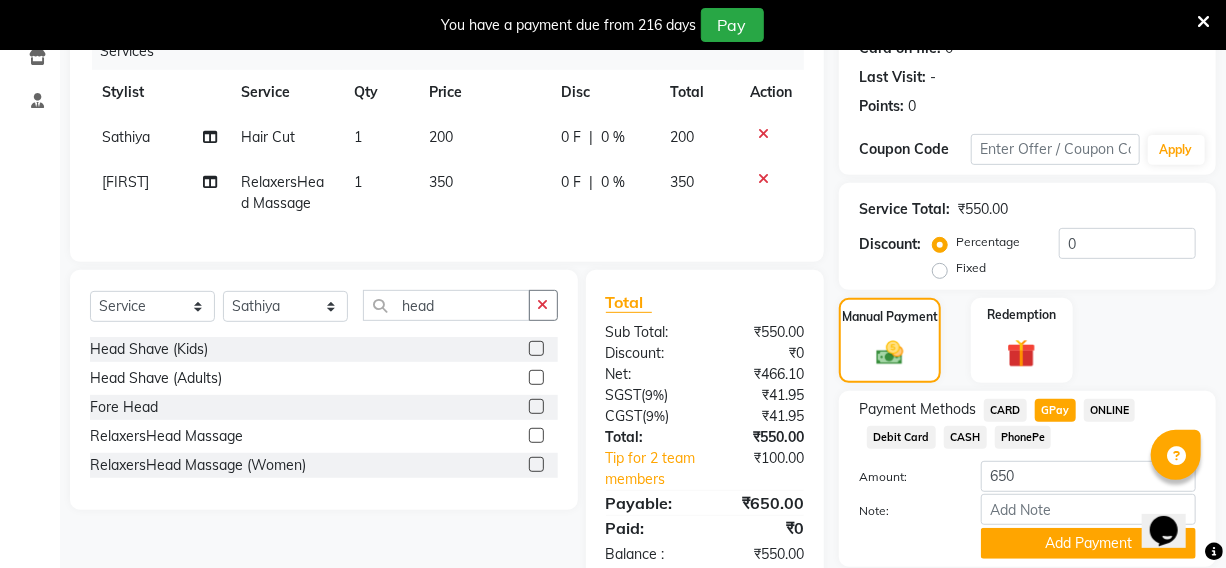 click on "PhonePe" 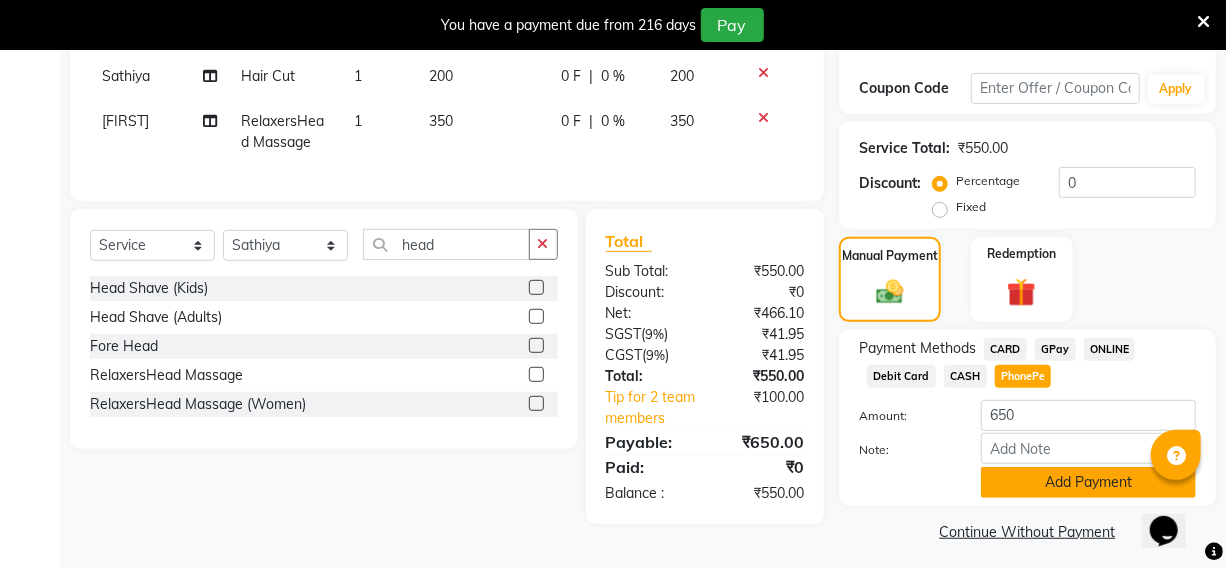 scroll, scrollTop: 334, scrollLeft: 0, axis: vertical 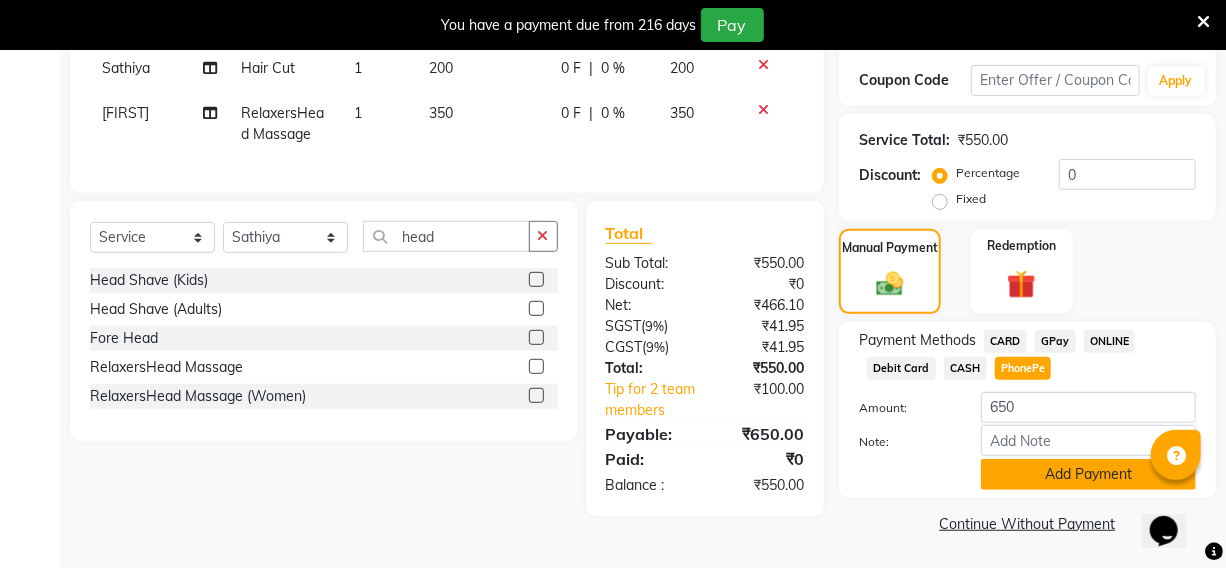 click on "Add Payment" 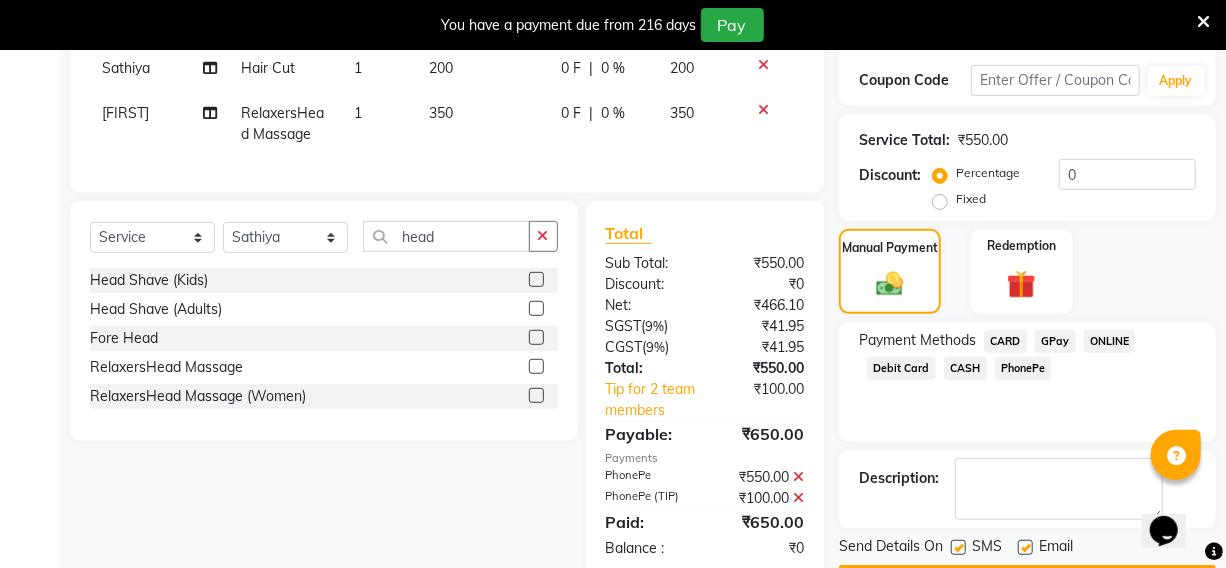 scroll, scrollTop: 390, scrollLeft: 0, axis: vertical 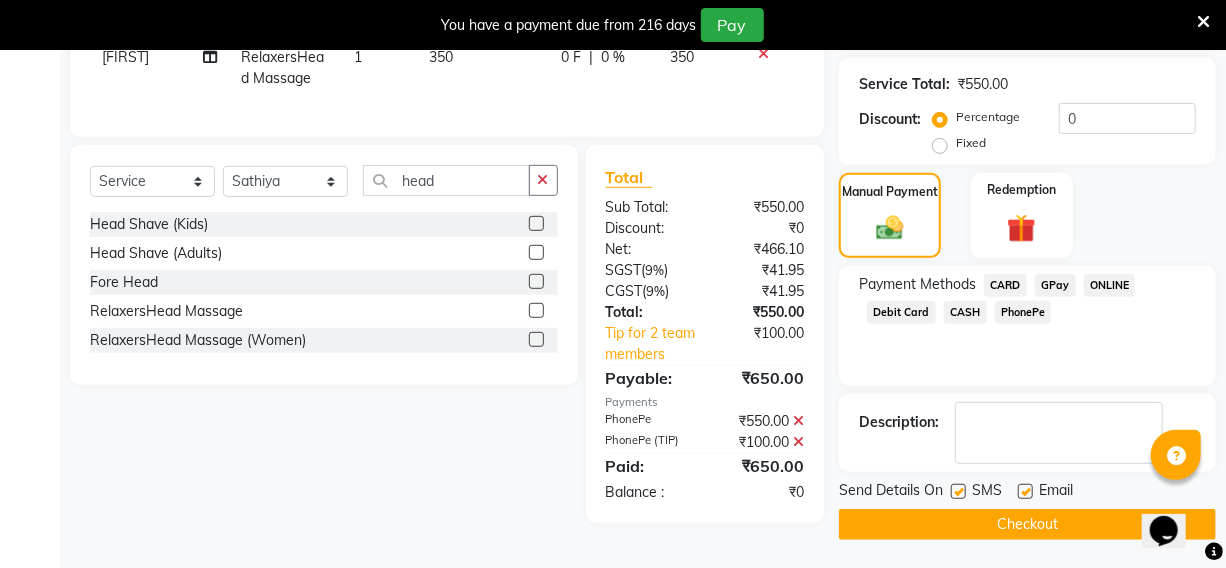 click on "Checkout" 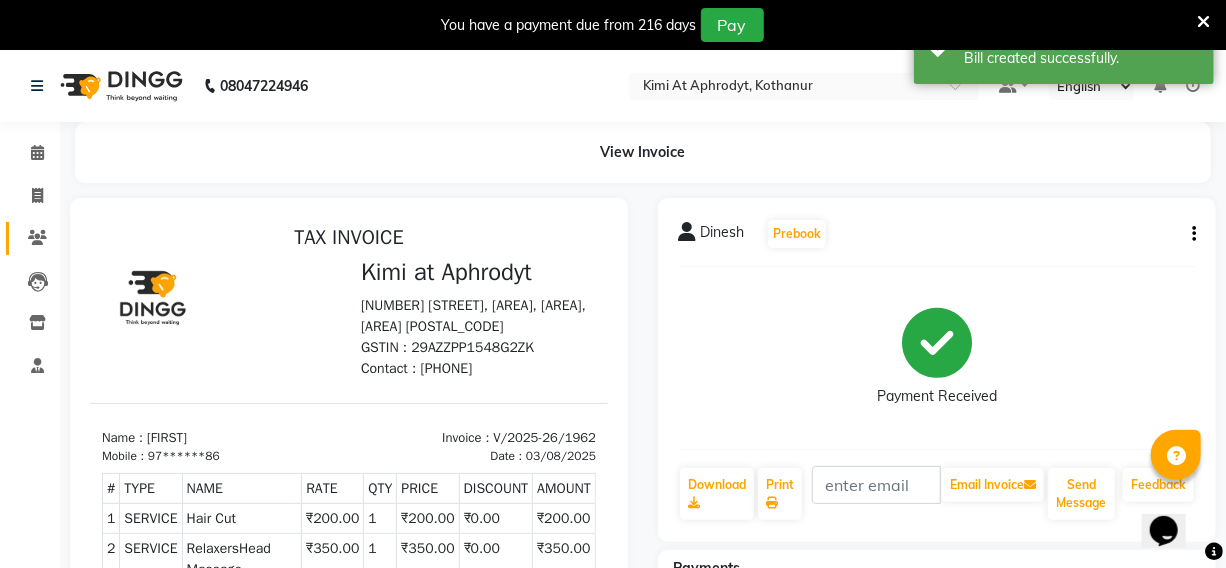 scroll, scrollTop: 0, scrollLeft: 0, axis: both 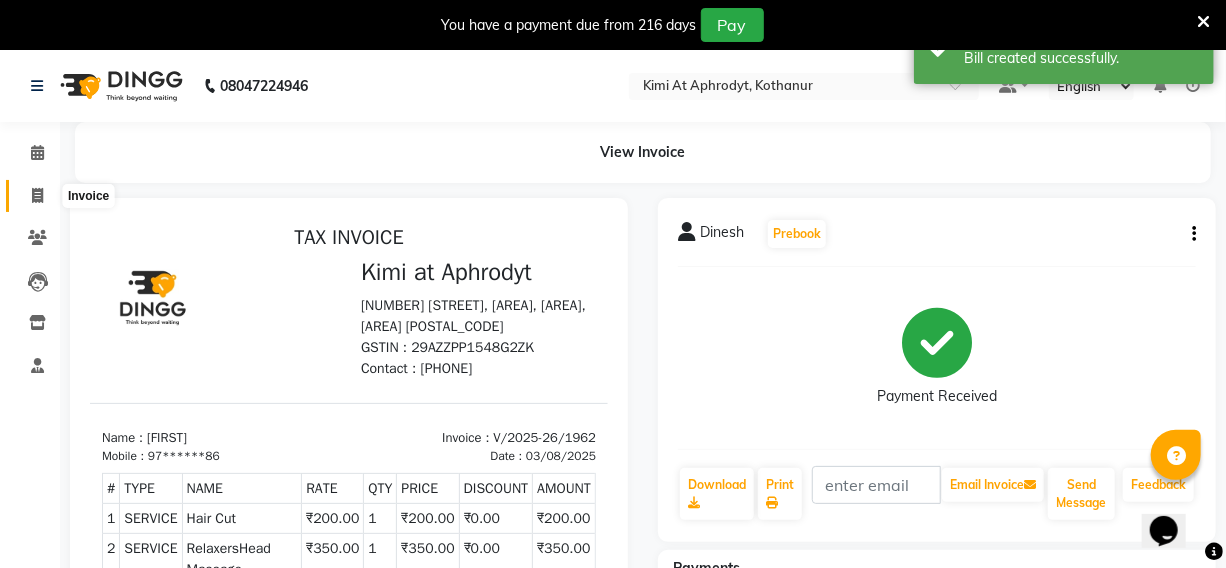 click 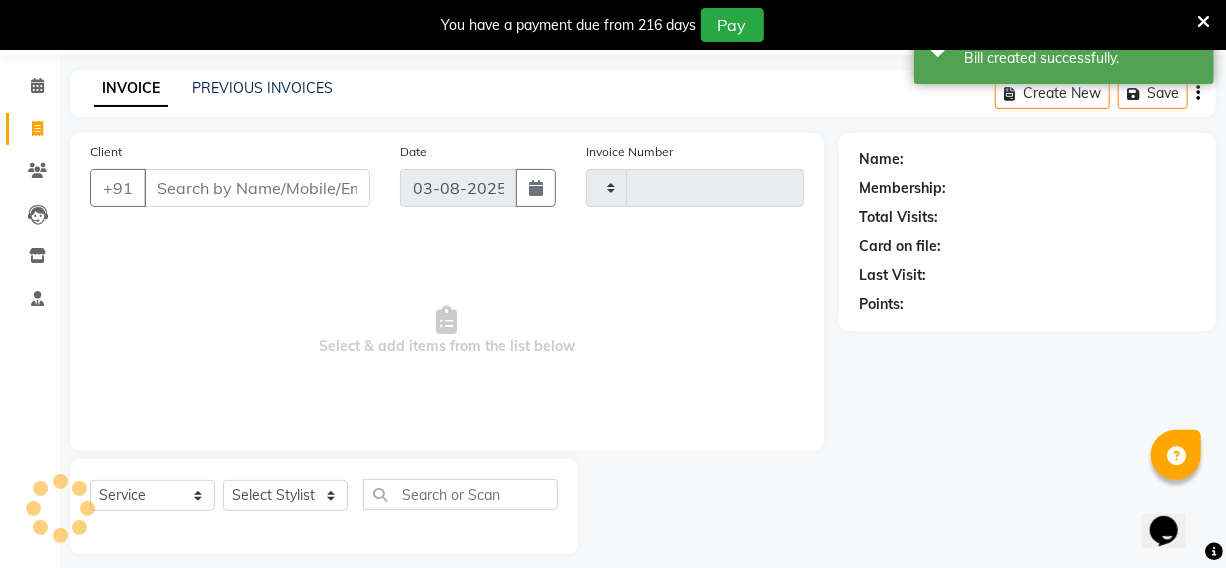 type on "1963" 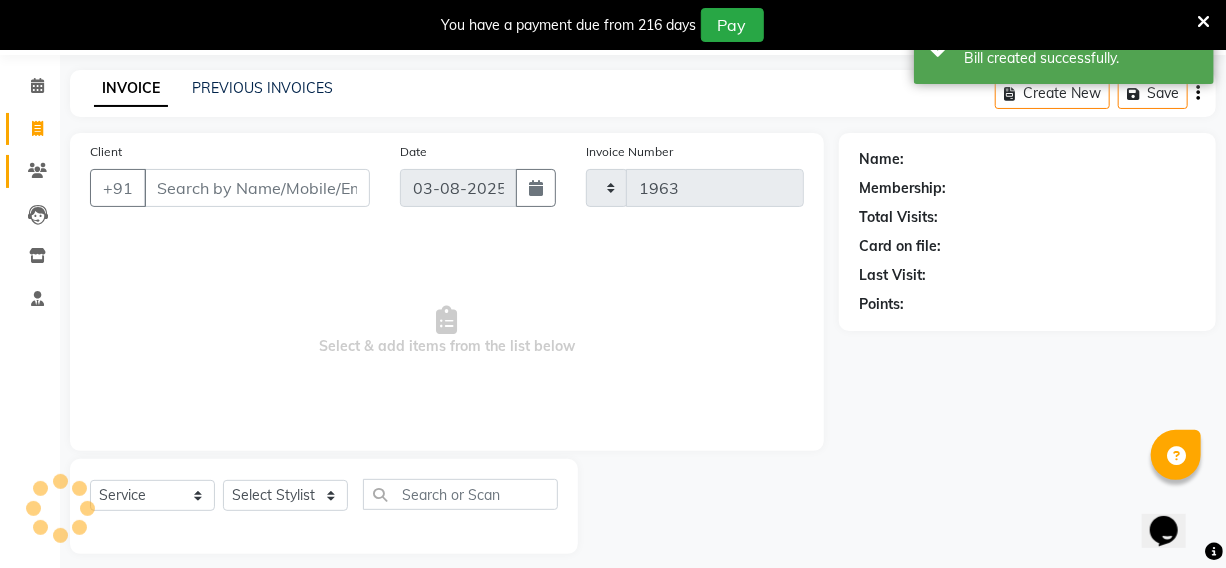 select on "7401" 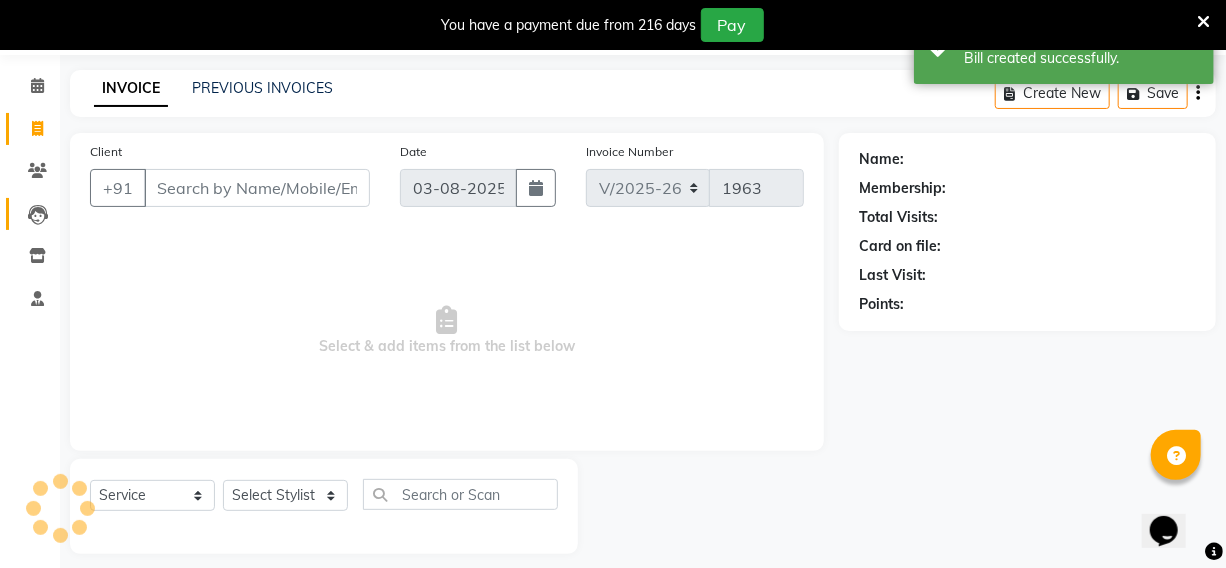 scroll, scrollTop: 83, scrollLeft: 0, axis: vertical 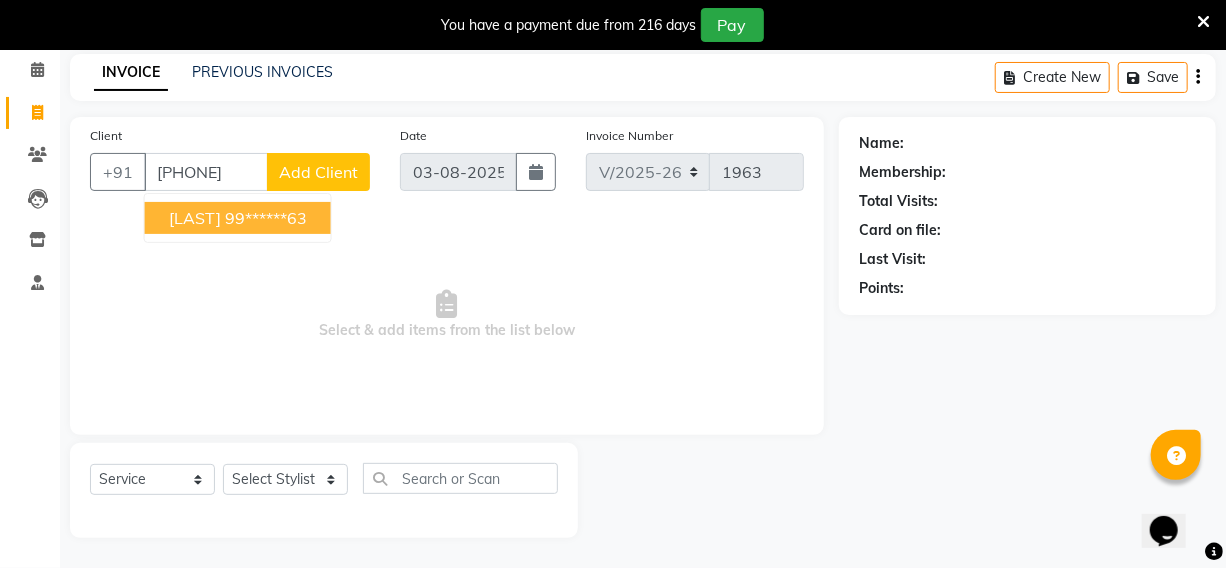 click on "99******63" at bounding box center (266, 218) 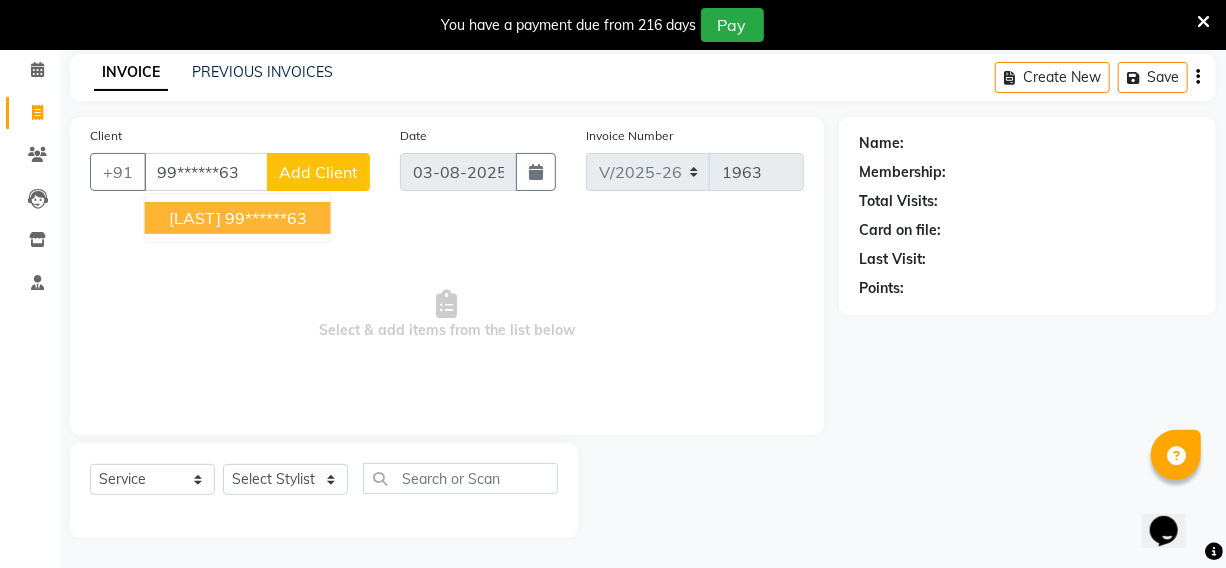 type on "99******63" 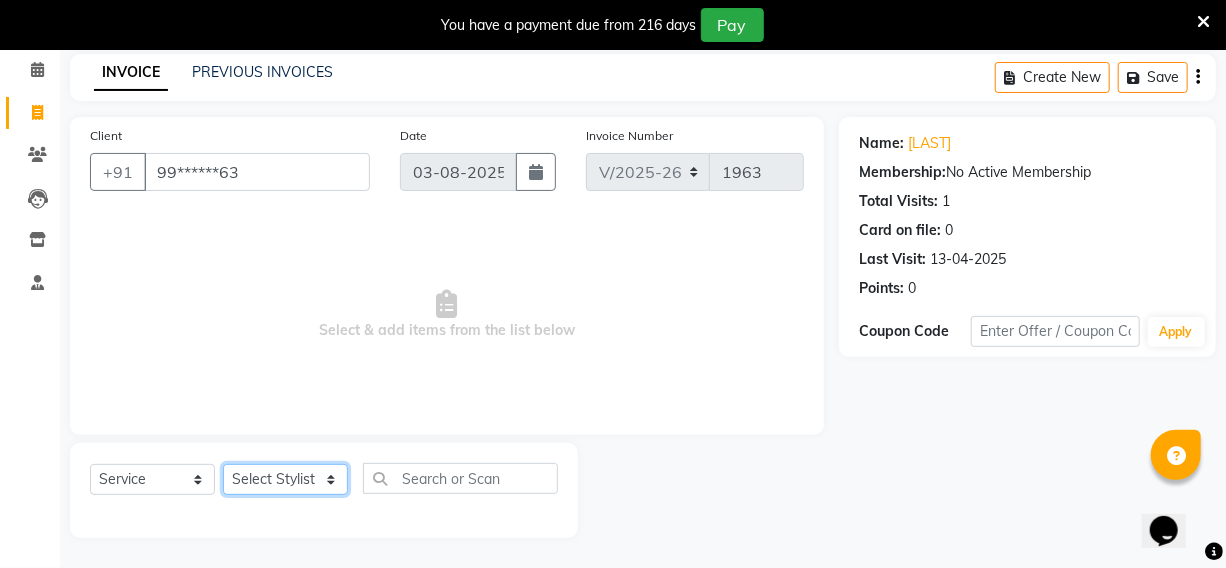 click on "Select Stylist [FIRST] [LAST] [FIRST] [LAST] [FIRST] [LAST] [LAST] [LAST] [LAST] [LAST] [LAST] [LAST] [LAST] [LAST] [LAST] [LAST]" 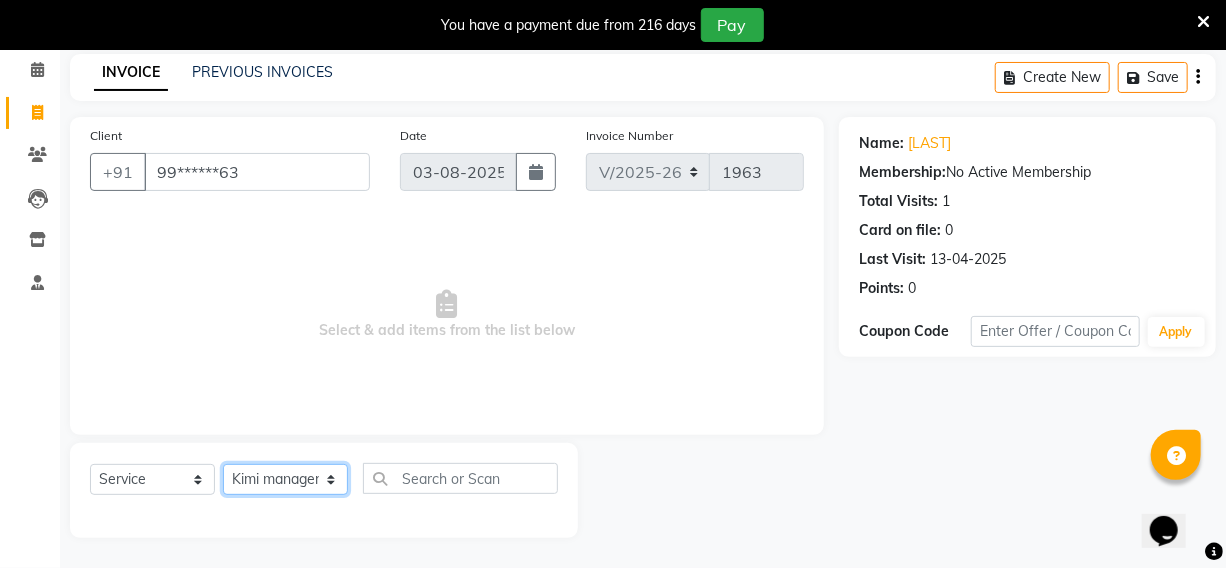 click on "Select Stylist [FIRST] [LAST] [FIRST] [LAST] [FIRST] [LAST] [LAST] [LAST] [LAST] [LAST] [LAST] [LAST] [LAST] [LAST] [LAST] [LAST]" 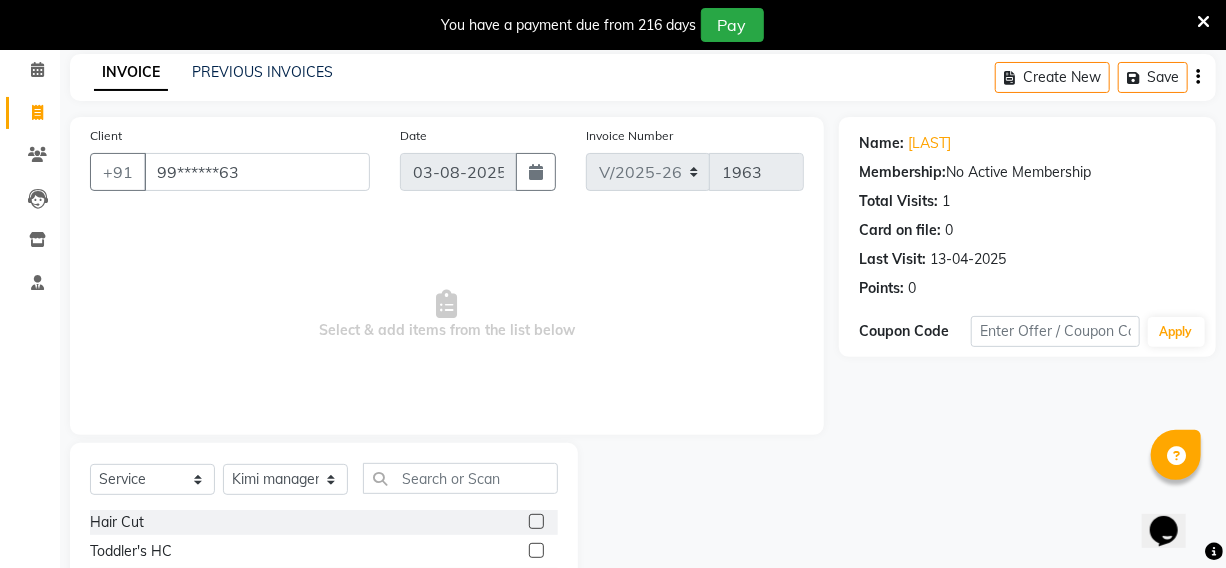 click 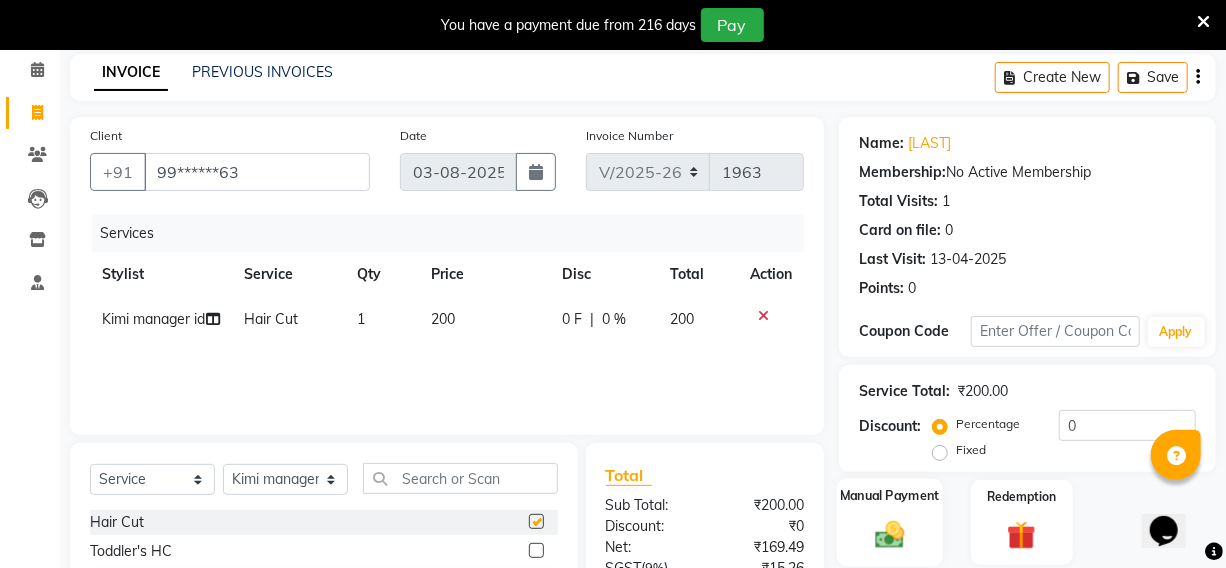 checkbox on "false" 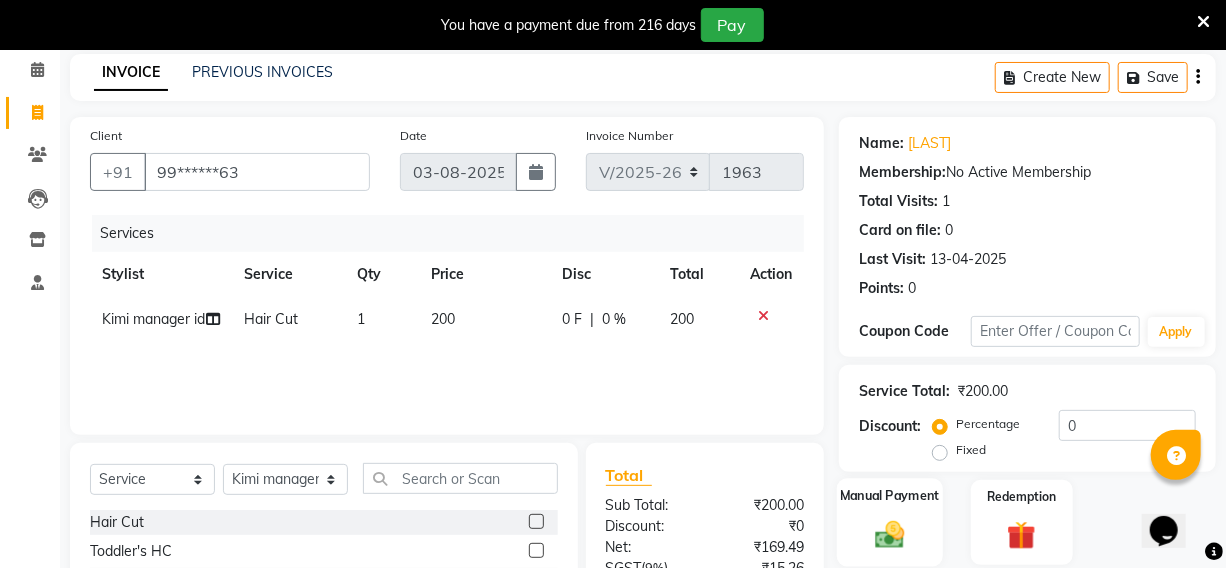 click 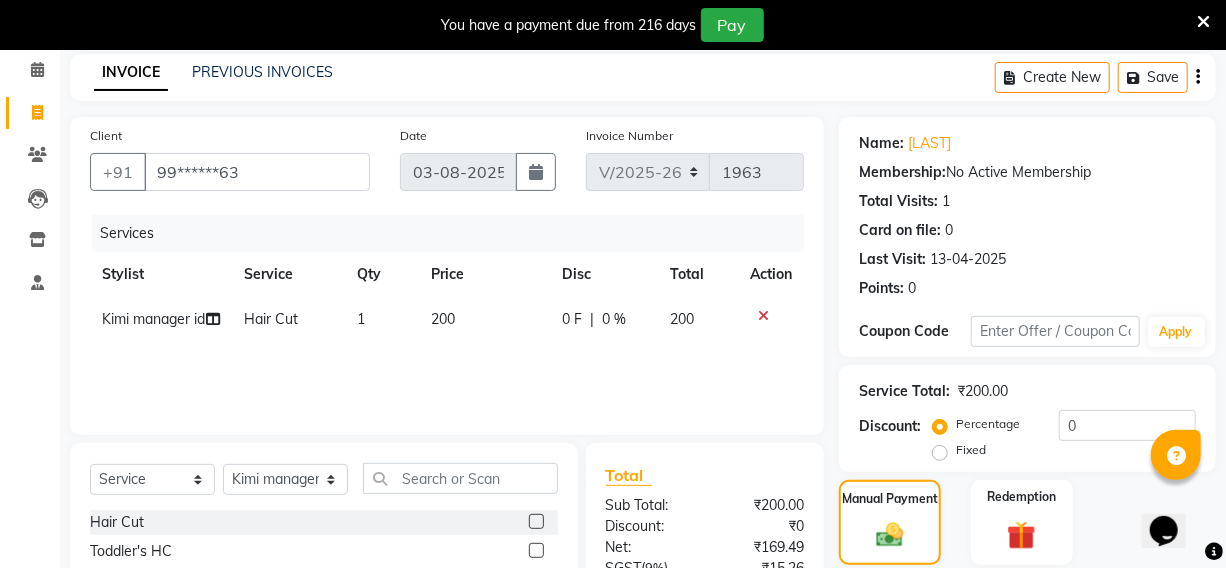 scroll, scrollTop: 283, scrollLeft: 0, axis: vertical 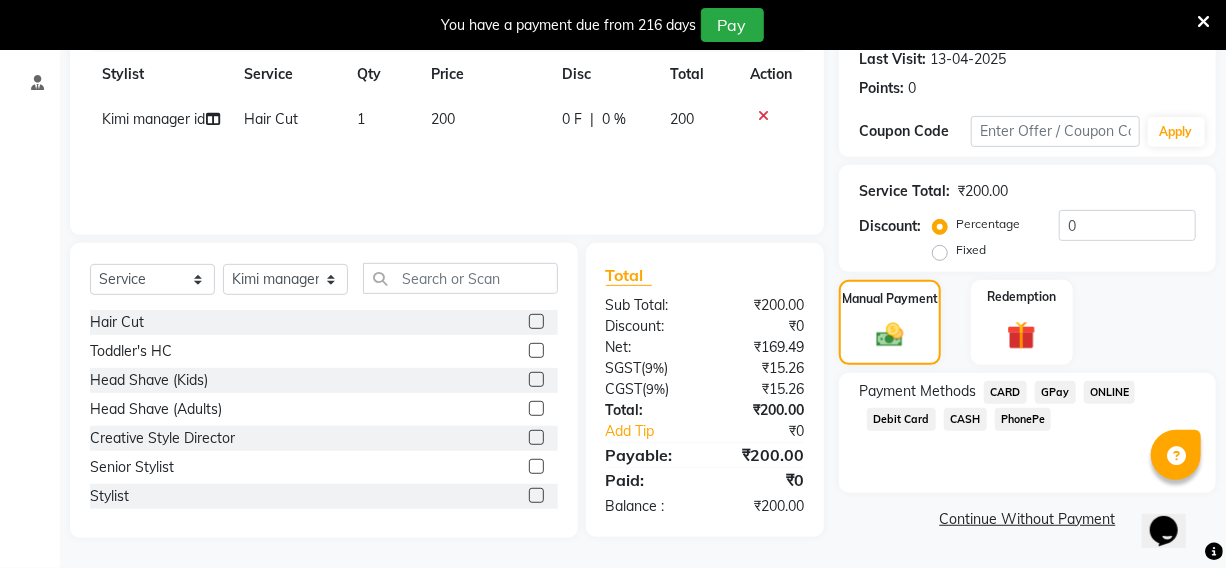 click on "PhonePe" 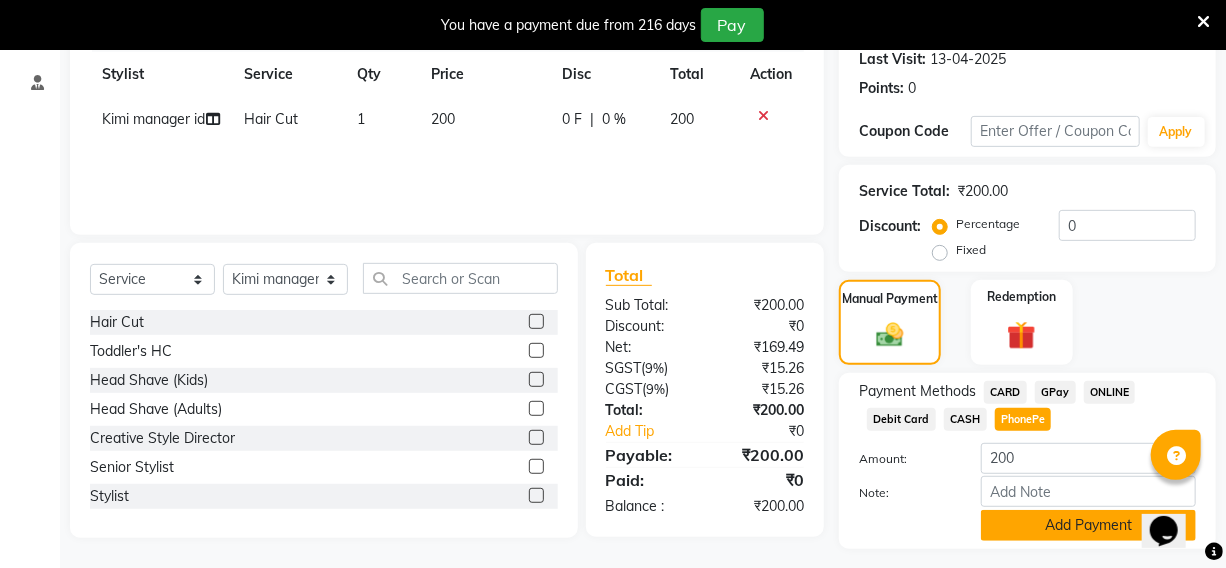 click on "Add Payment" 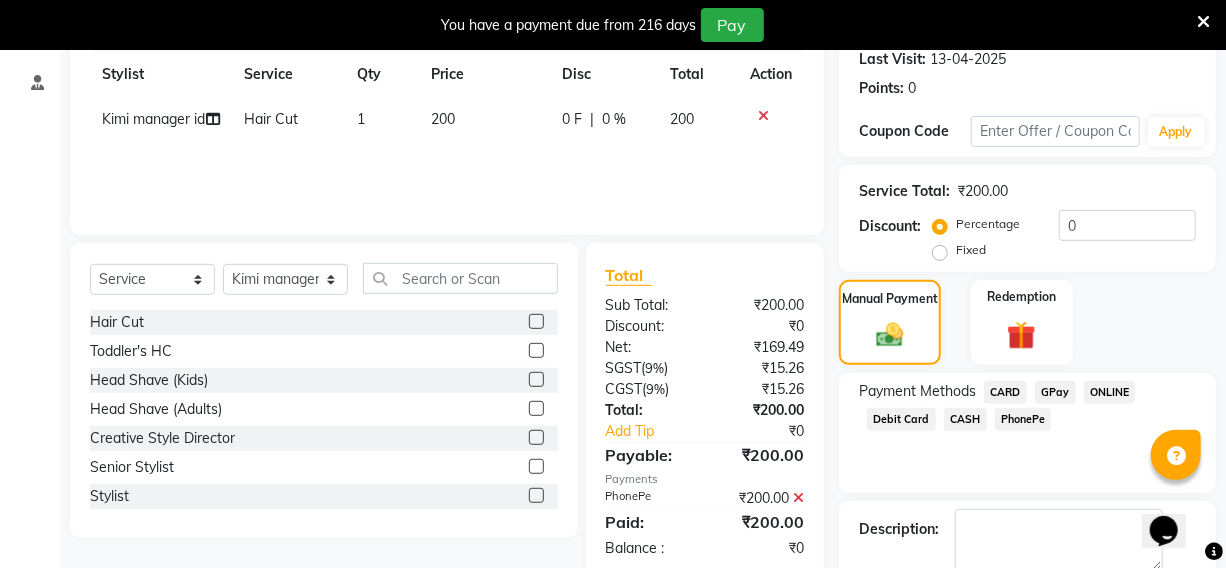 scroll, scrollTop: 390, scrollLeft: 0, axis: vertical 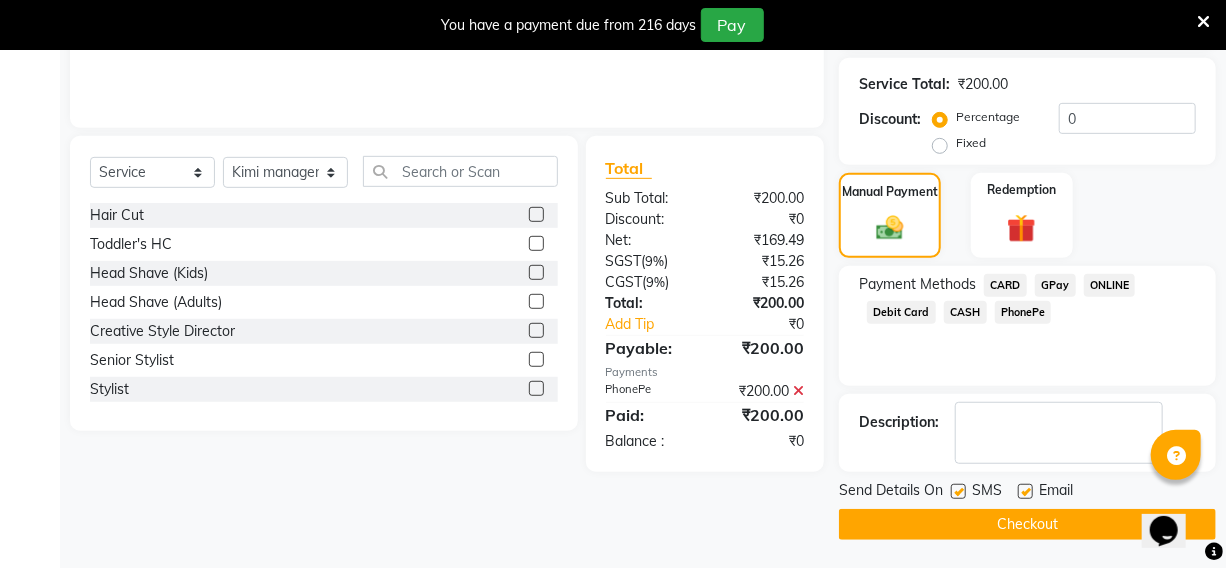 click on "Checkout" 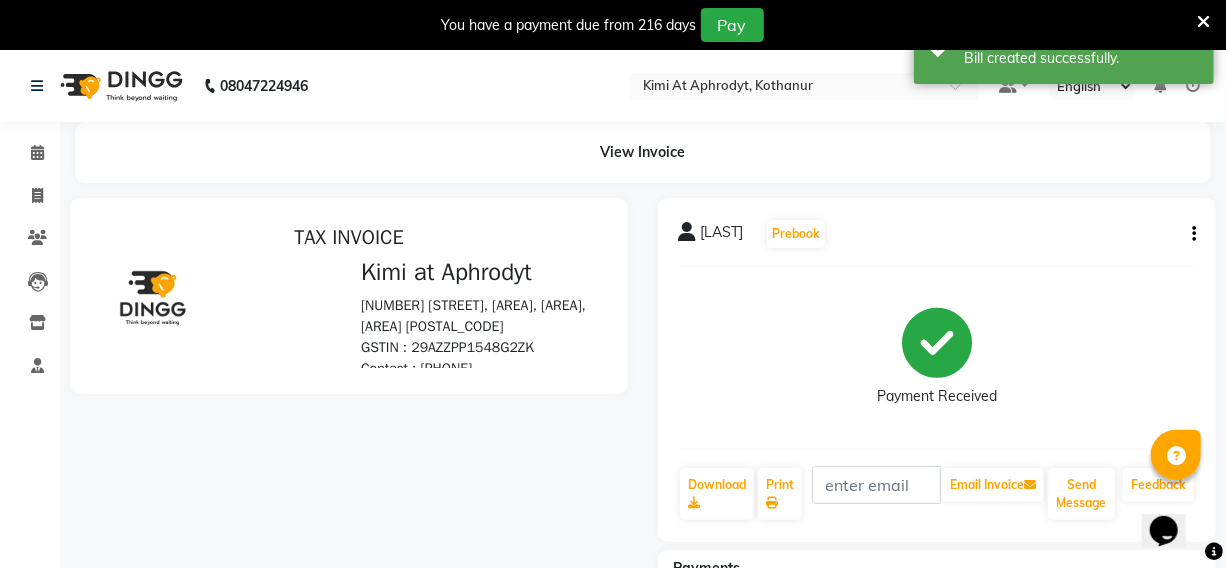 scroll, scrollTop: 0, scrollLeft: 0, axis: both 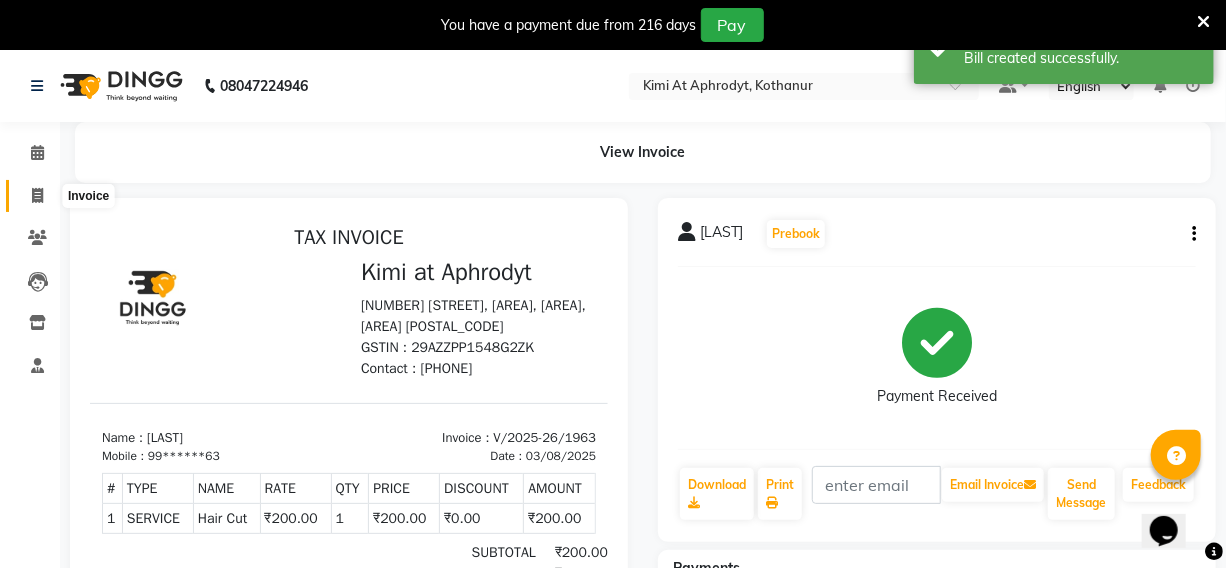 click 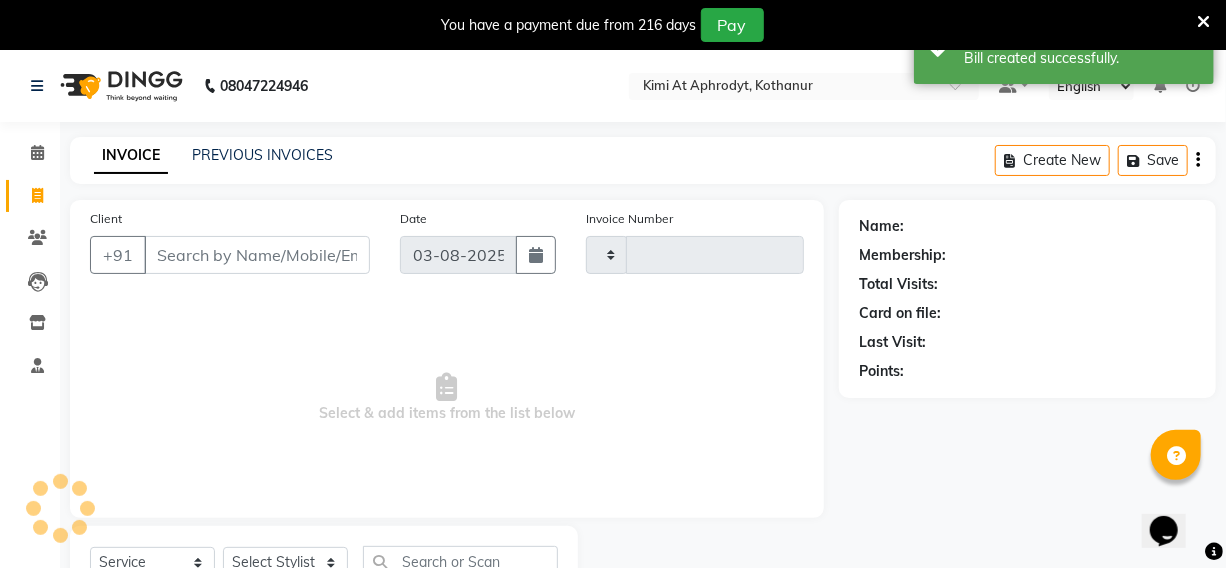scroll, scrollTop: 83, scrollLeft: 0, axis: vertical 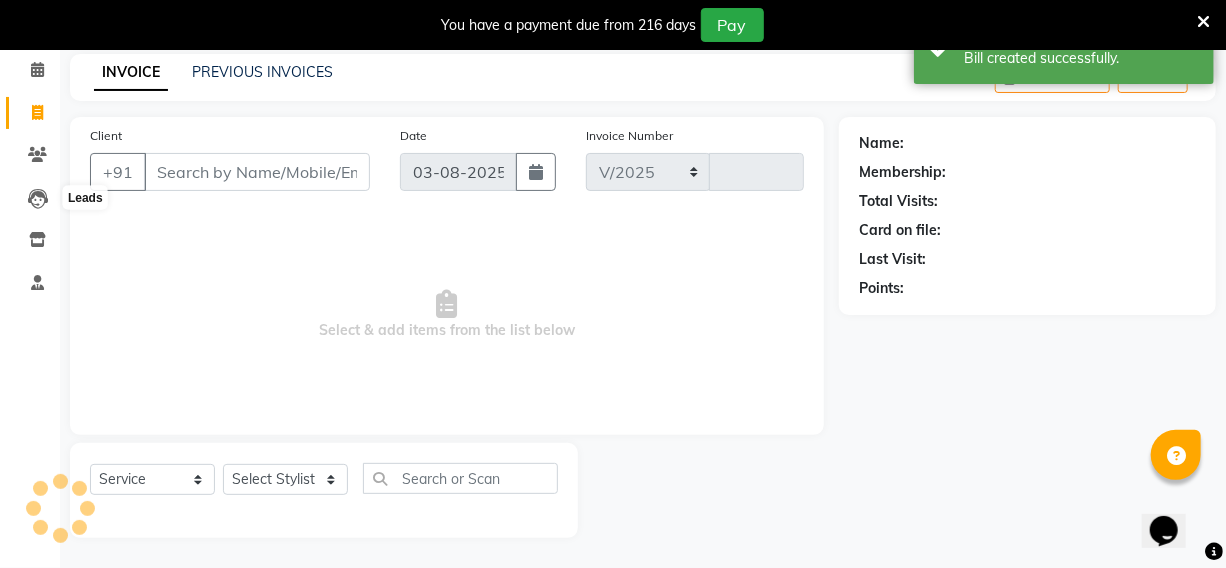 select on "7401" 